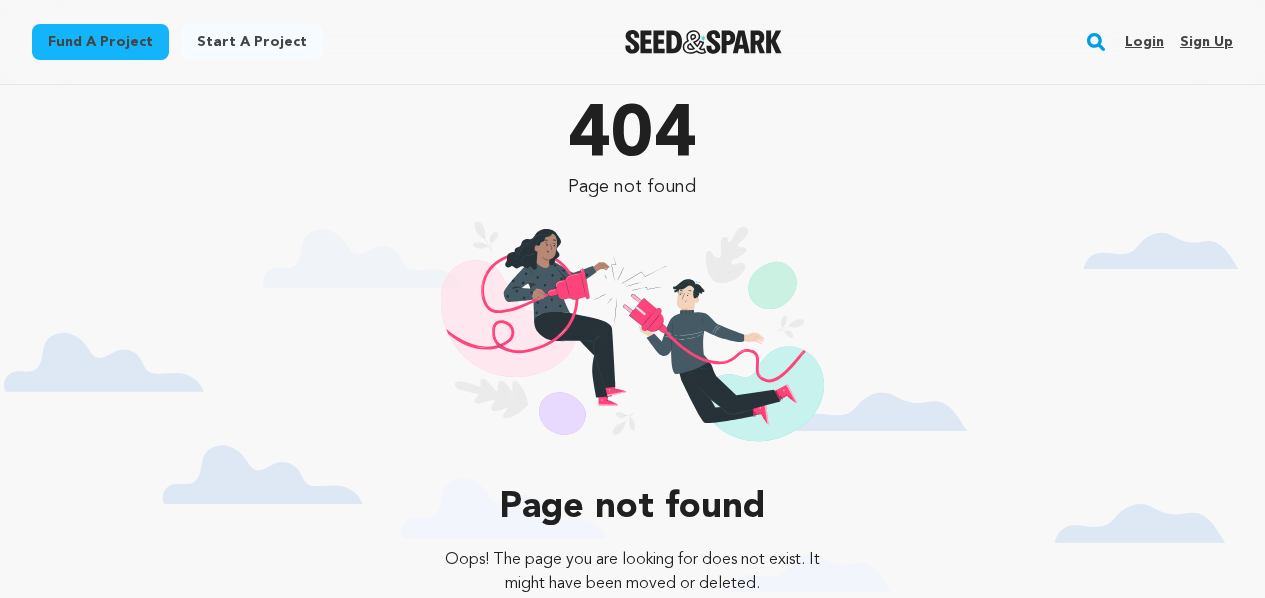 scroll, scrollTop: 0, scrollLeft: 0, axis: both 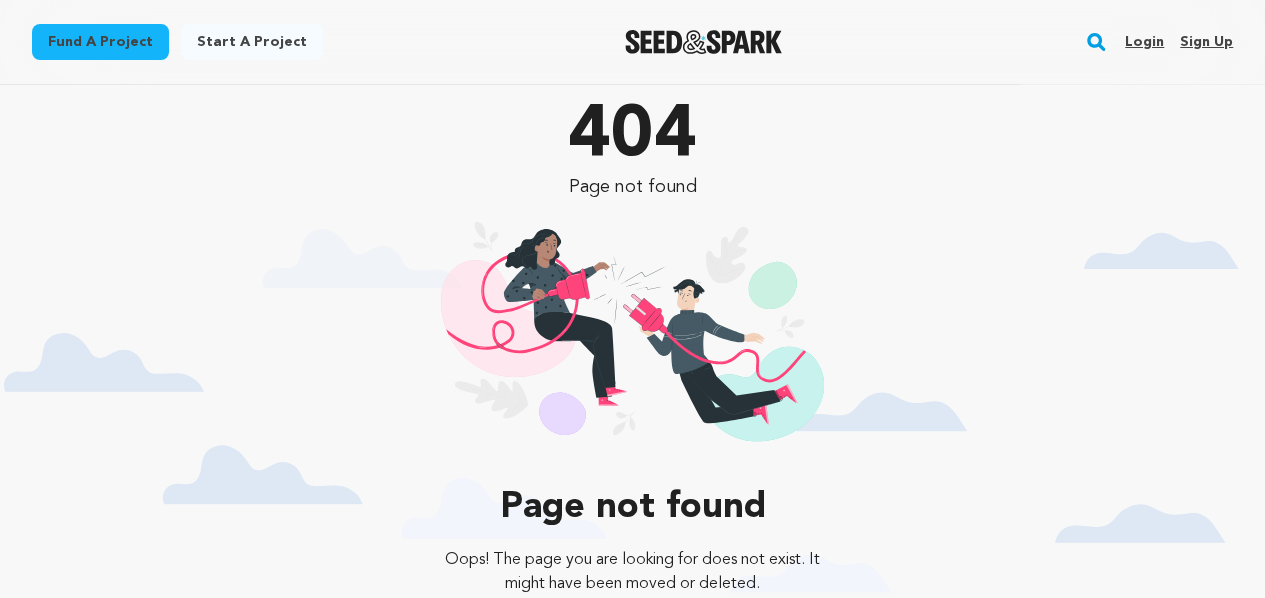 click on "Sign up" at bounding box center (1206, 42) 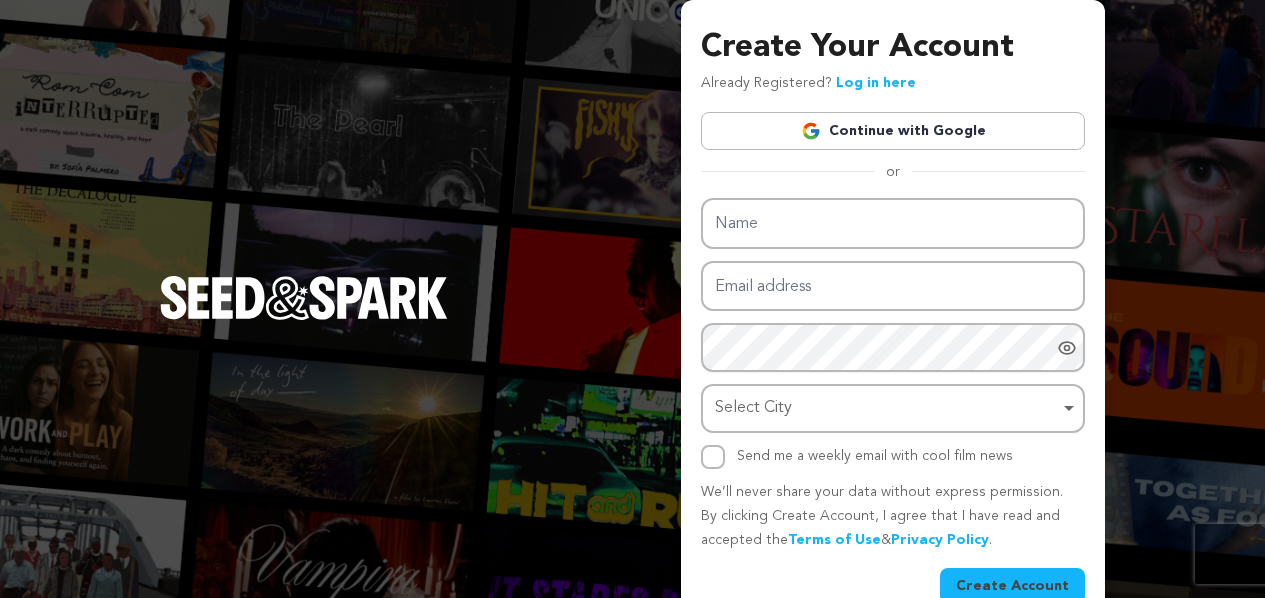 scroll, scrollTop: 0, scrollLeft: 0, axis: both 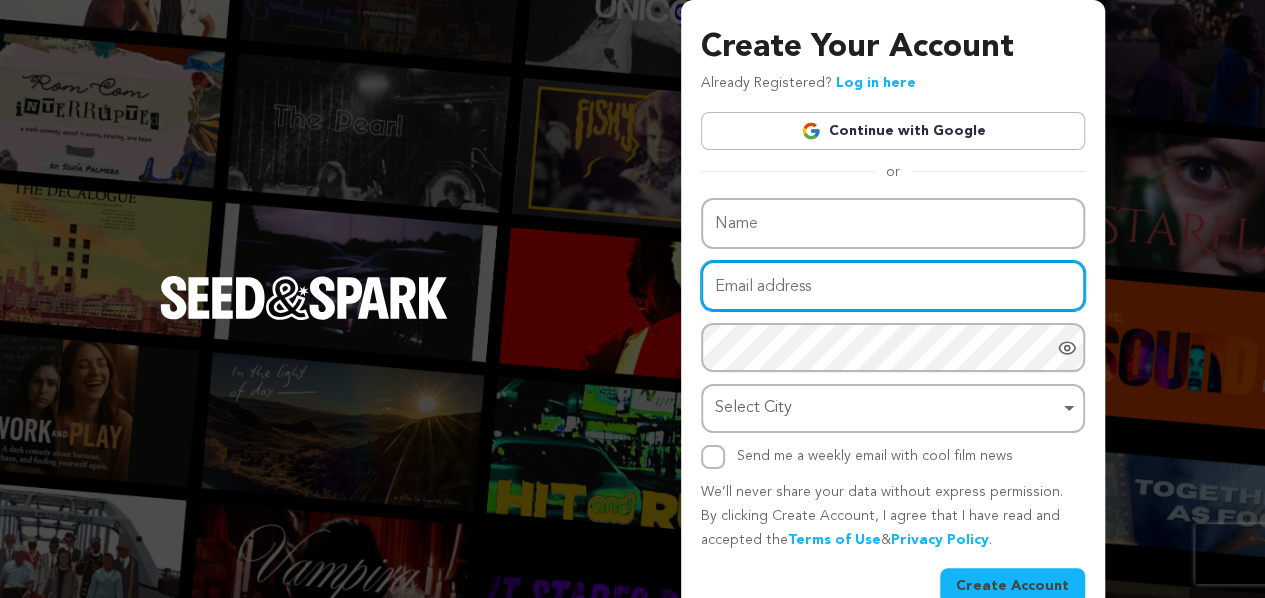 type on "xexiji9607@bulmp3.com" 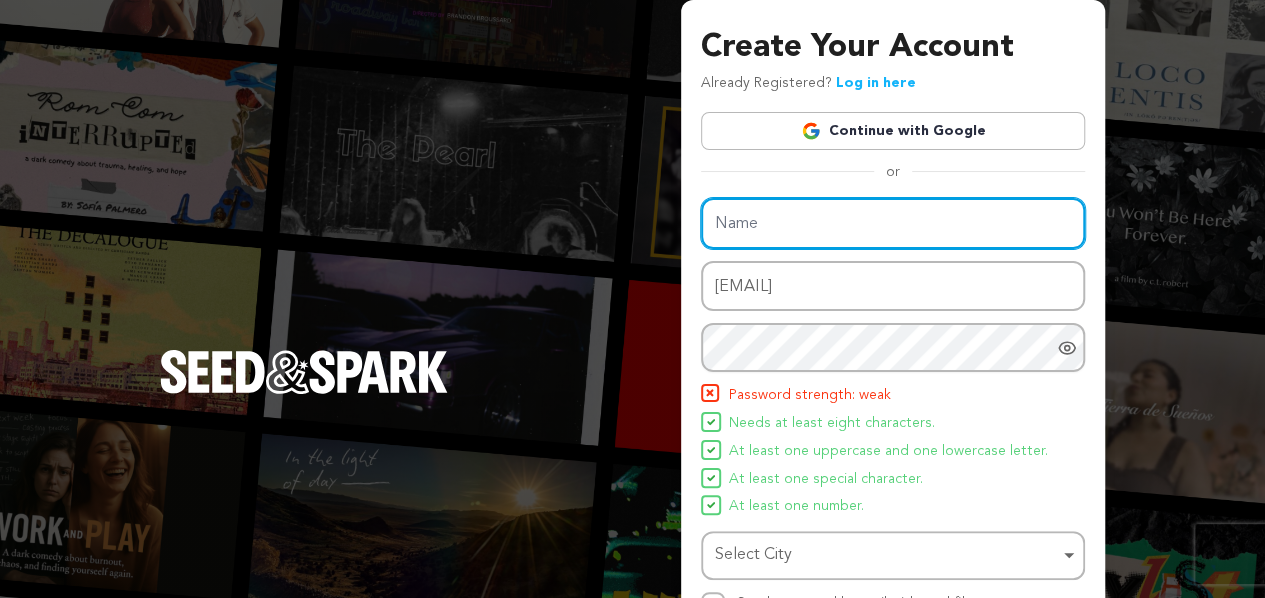 click on "Name" at bounding box center (893, 223) 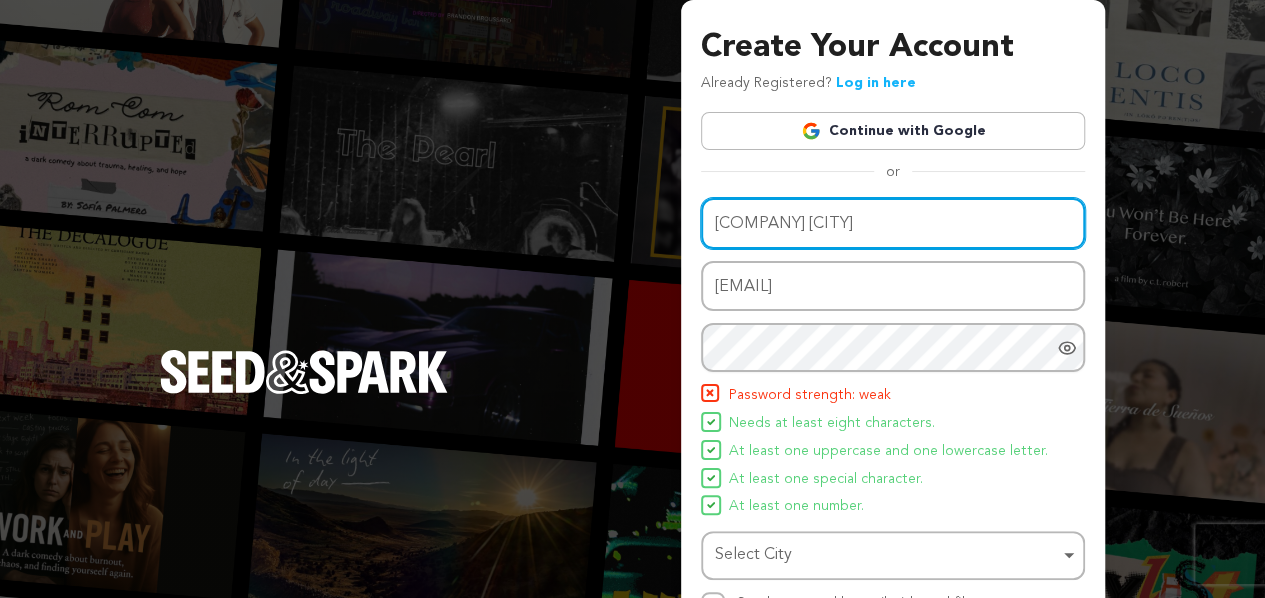 type on "Home Instead [CITY]" 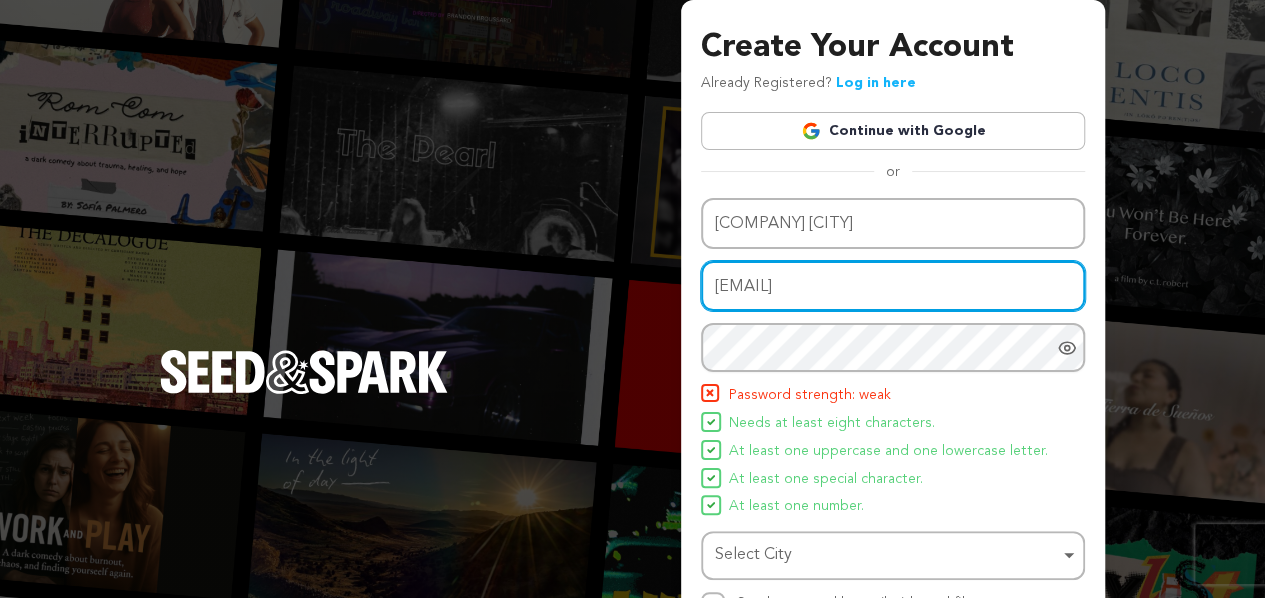click on "xexiji9607@bulmp3.com" at bounding box center [893, 286] 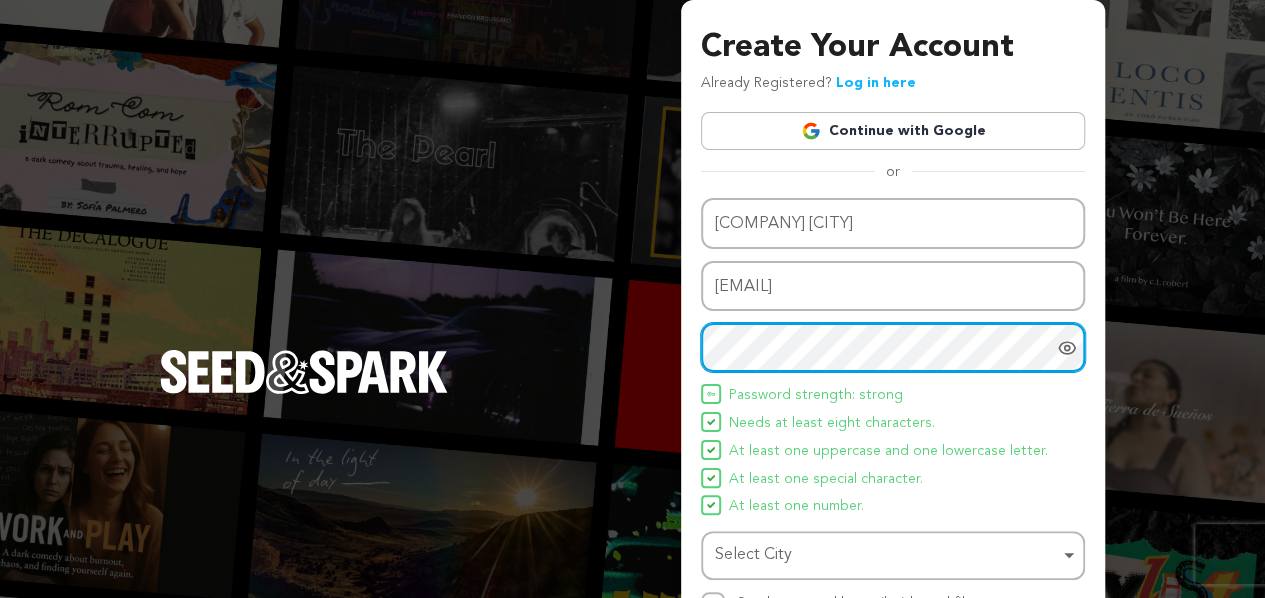 click on "Select City Remove item" at bounding box center (887, 555) 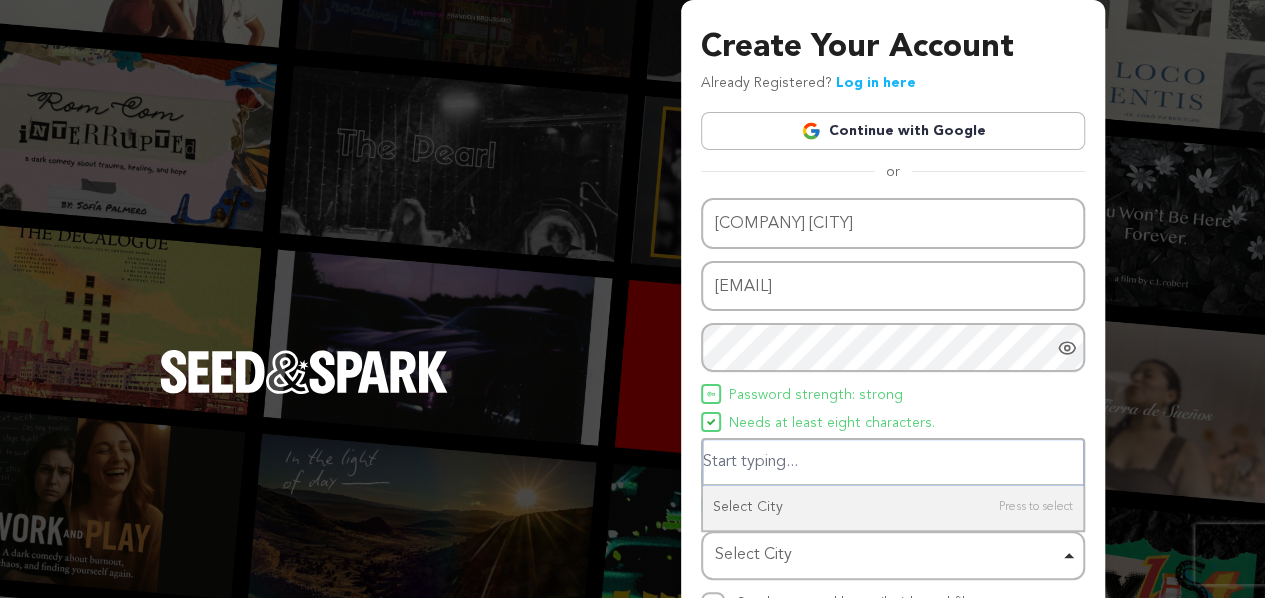 type on "M" 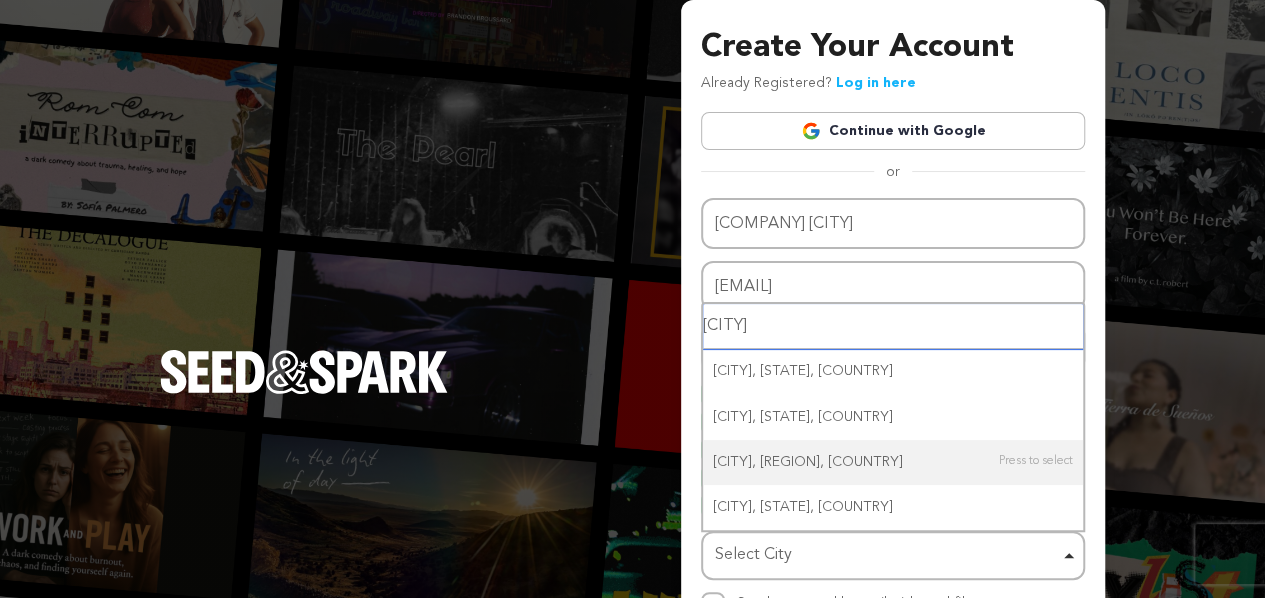 type on "Kenda" 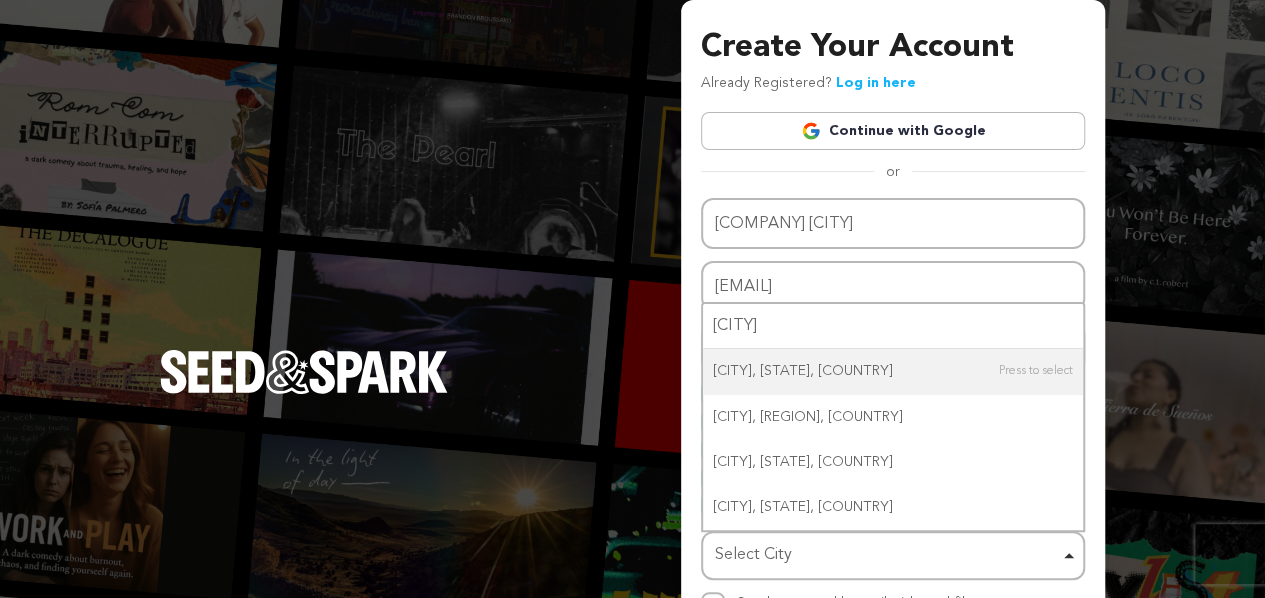type 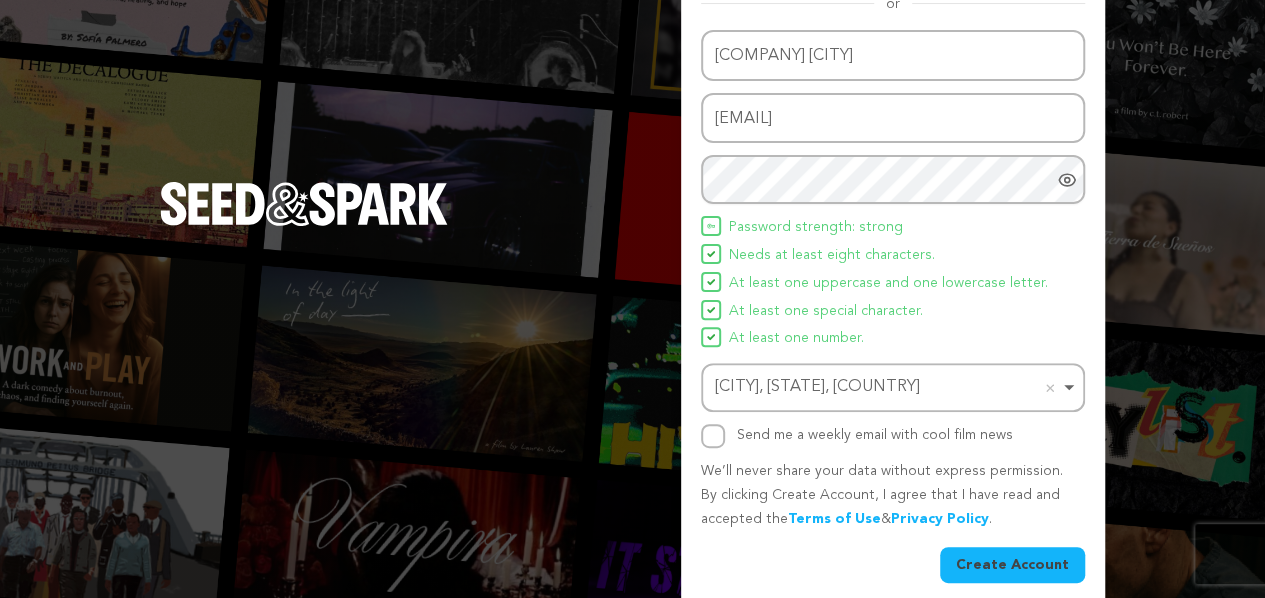 scroll, scrollTop: 186, scrollLeft: 0, axis: vertical 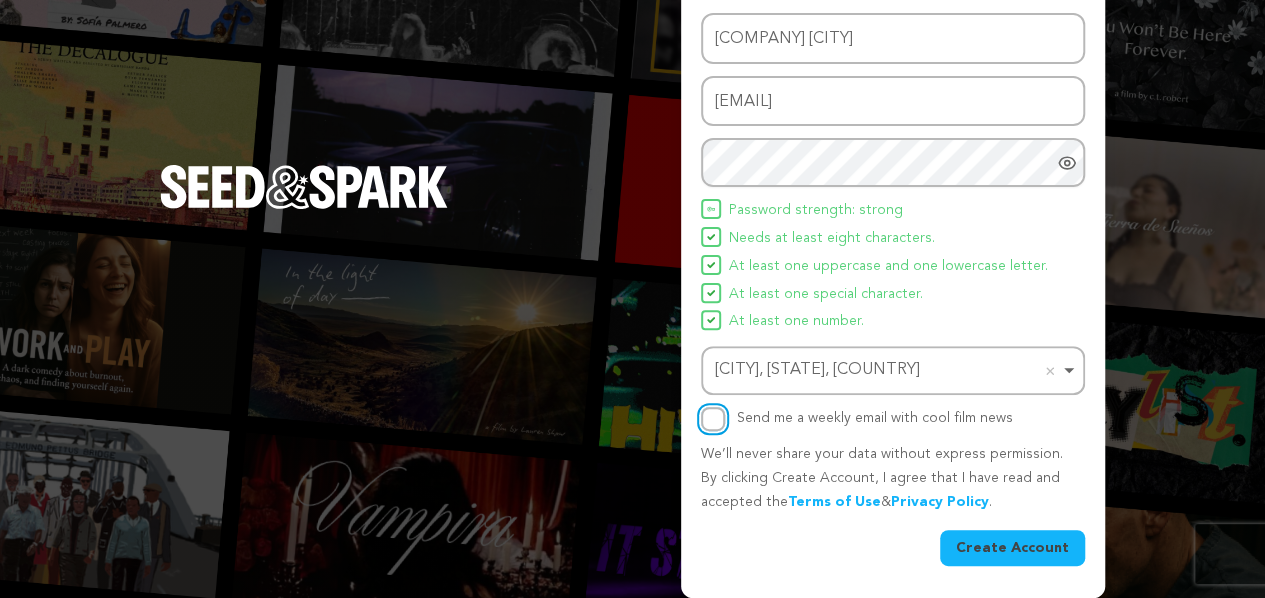 click on "Send me a weekly email with cool film news" at bounding box center (713, 419) 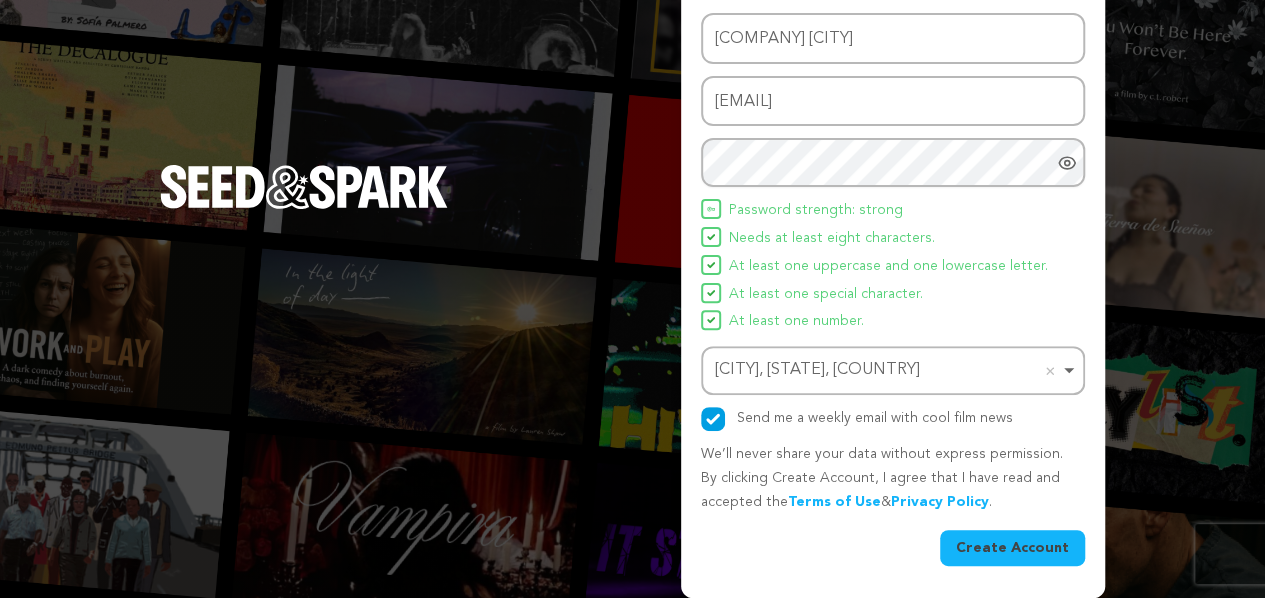 click on "Create Account" at bounding box center (1012, 548) 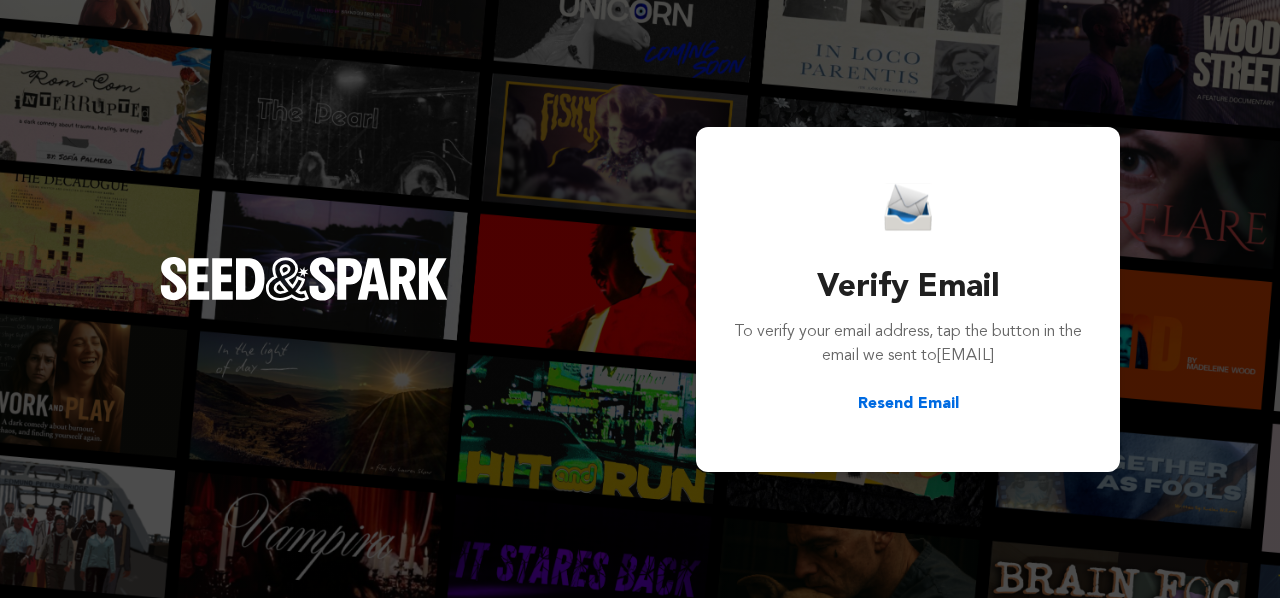 scroll, scrollTop: 0, scrollLeft: 0, axis: both 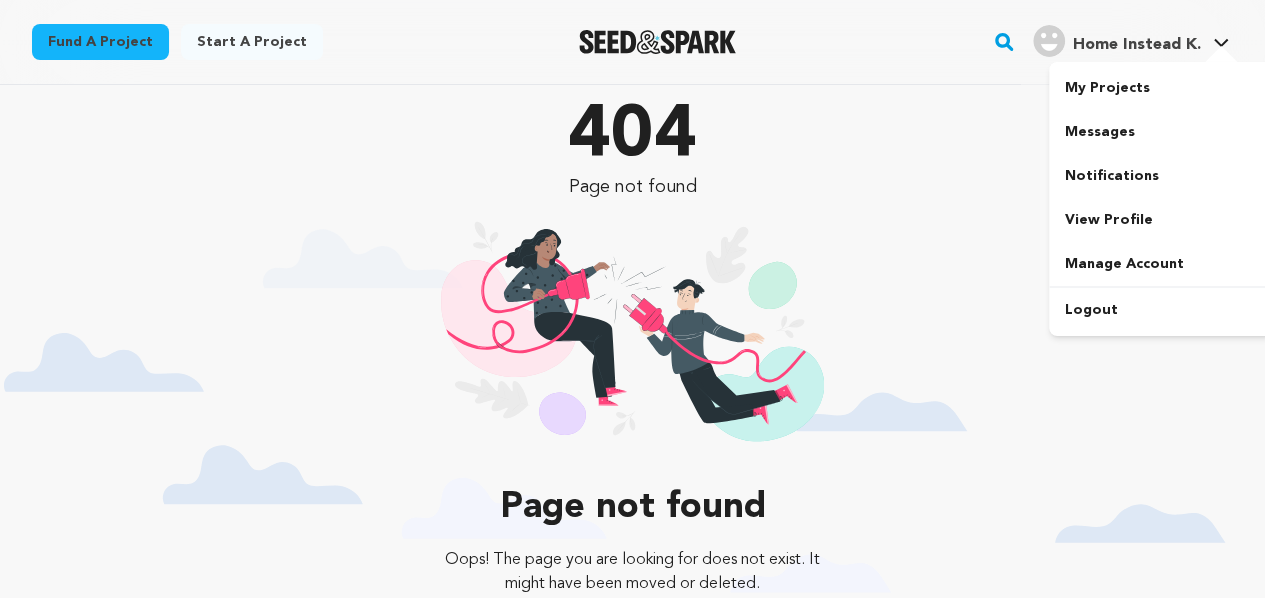 click on "Home Instead K." at bounding box center (1137, 45) 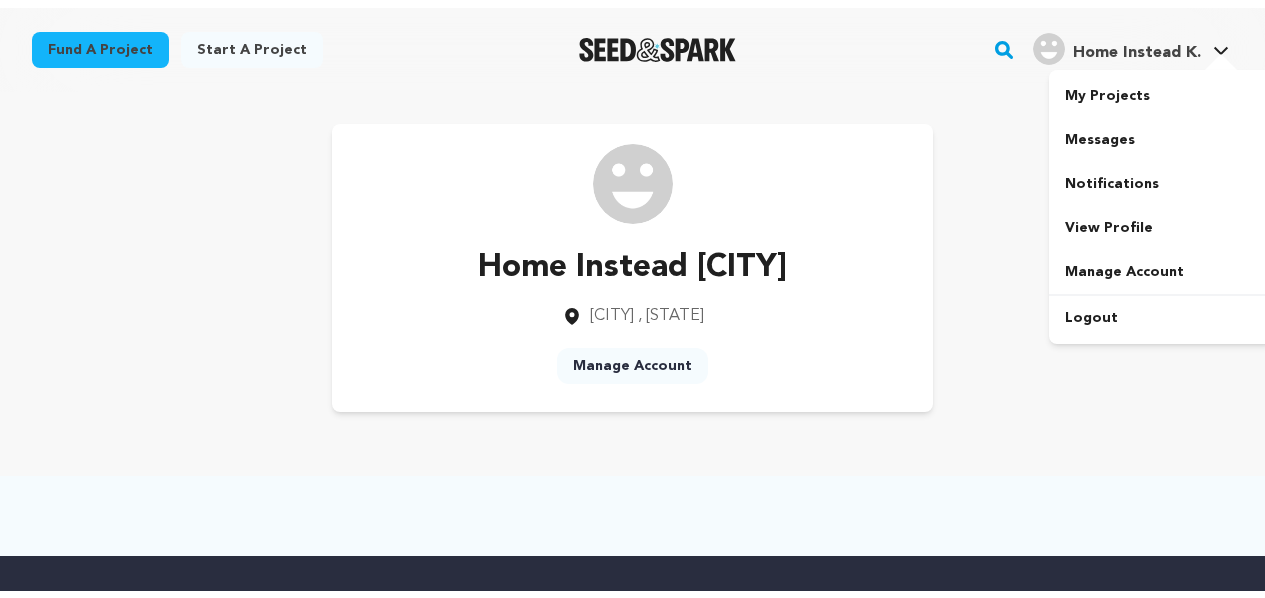 scroll, scrollTop: 0, scrollLeft: 0, axis: both 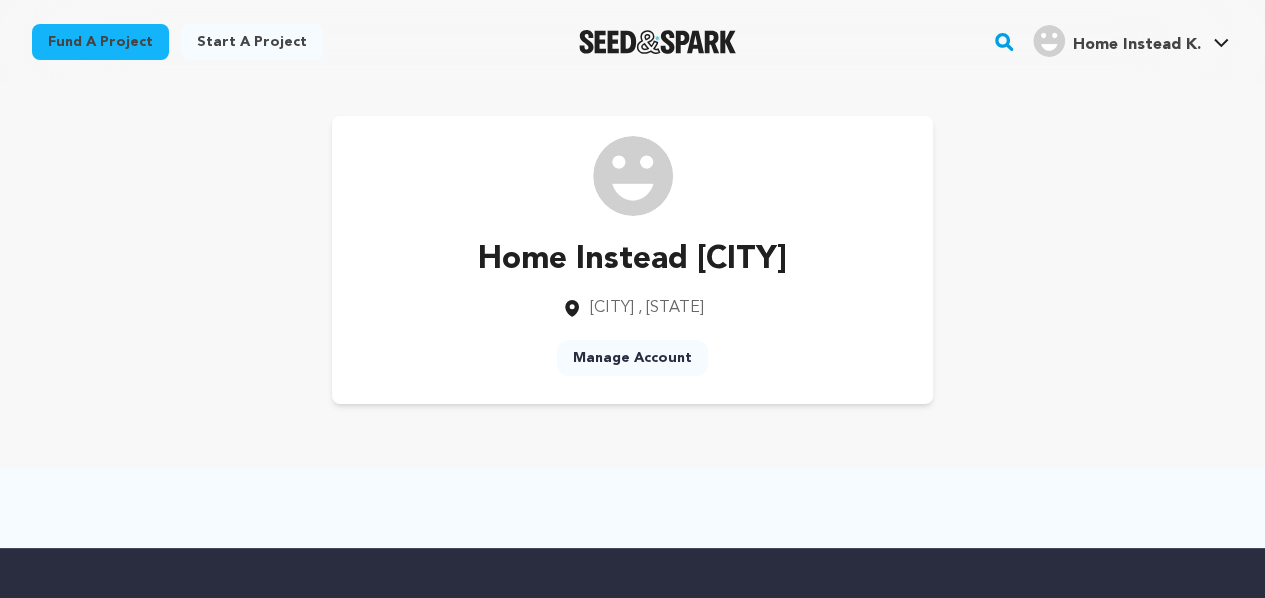 click on "Manage Account" at bounding box center [632, 358] 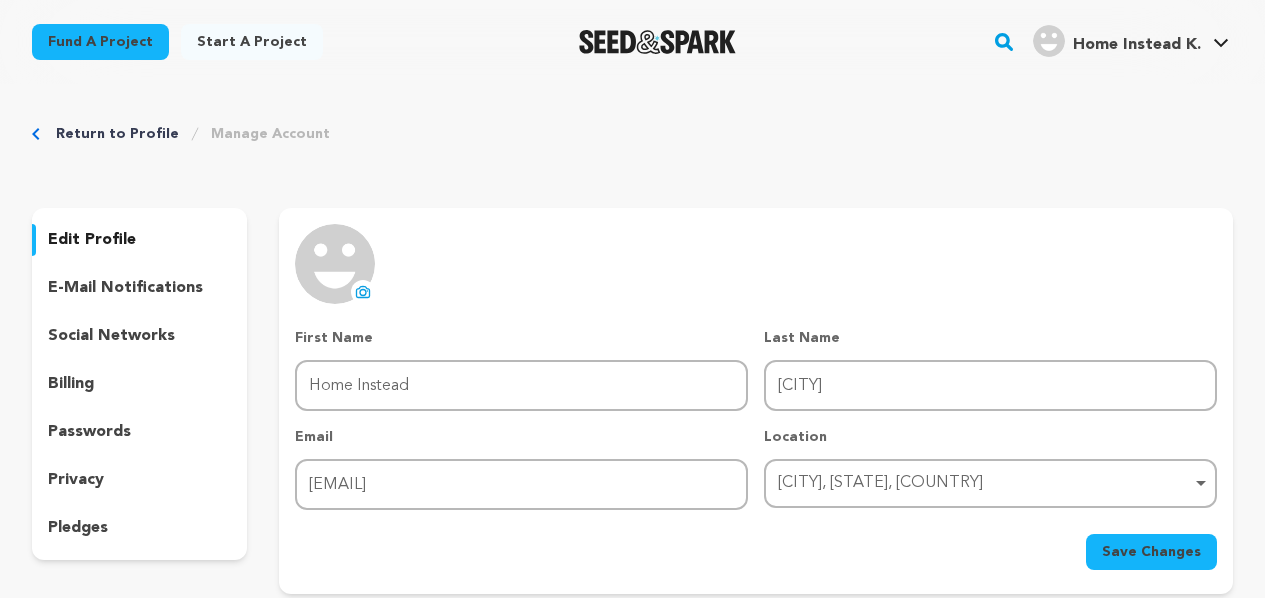 scroll, scrollTop: 0, scrollLeft: 0, axis: both 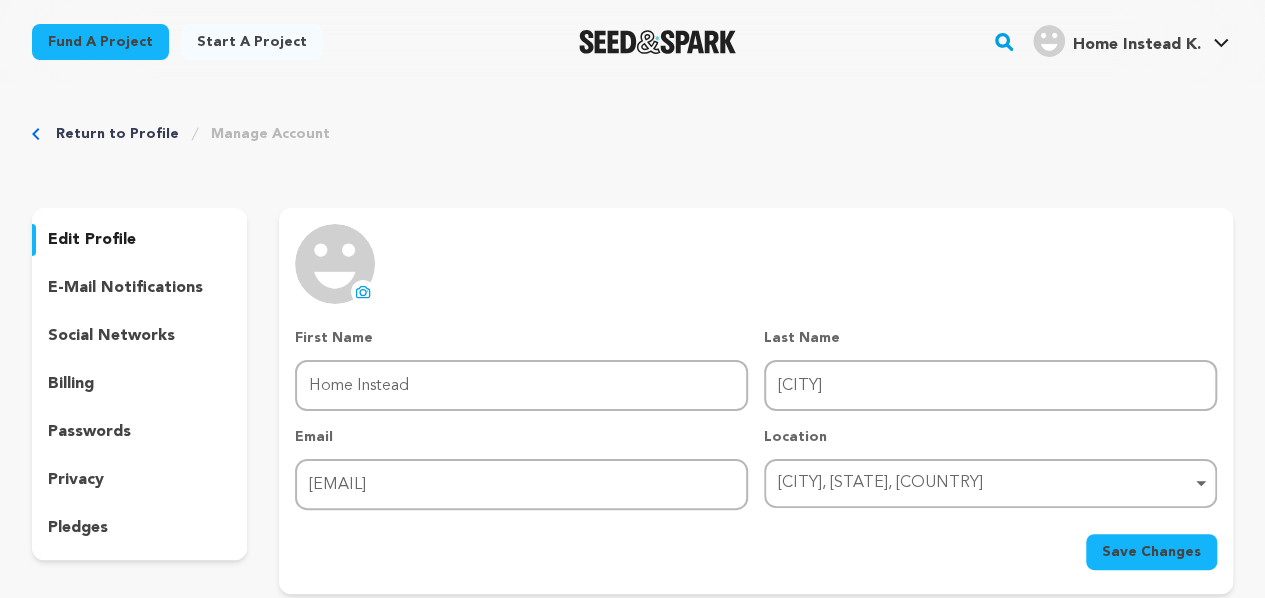 click 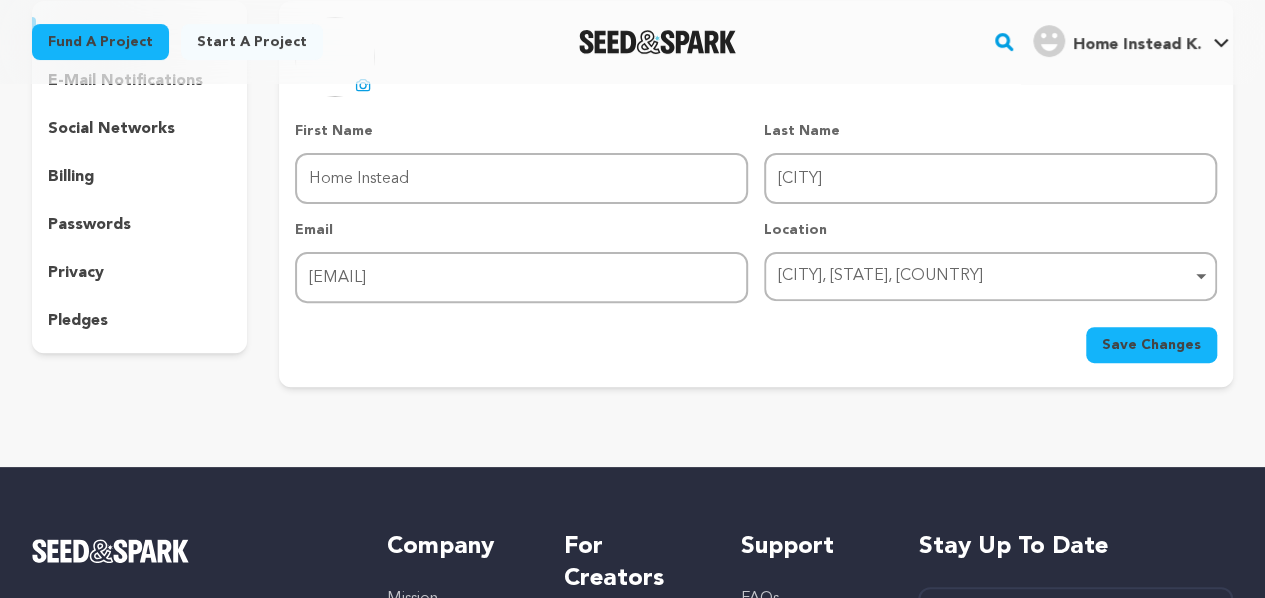 scroll, scrollTop: 220, scrollLeft: 0, axis: vertical 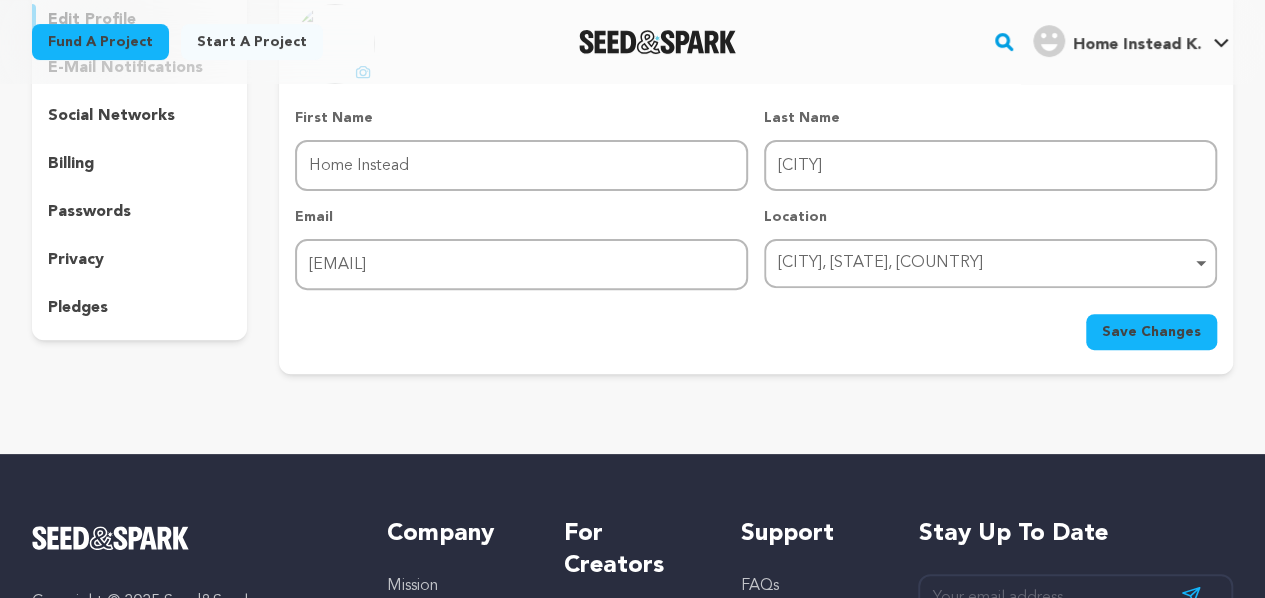 click on "Save Changes" at bounding box center [1151, 332] 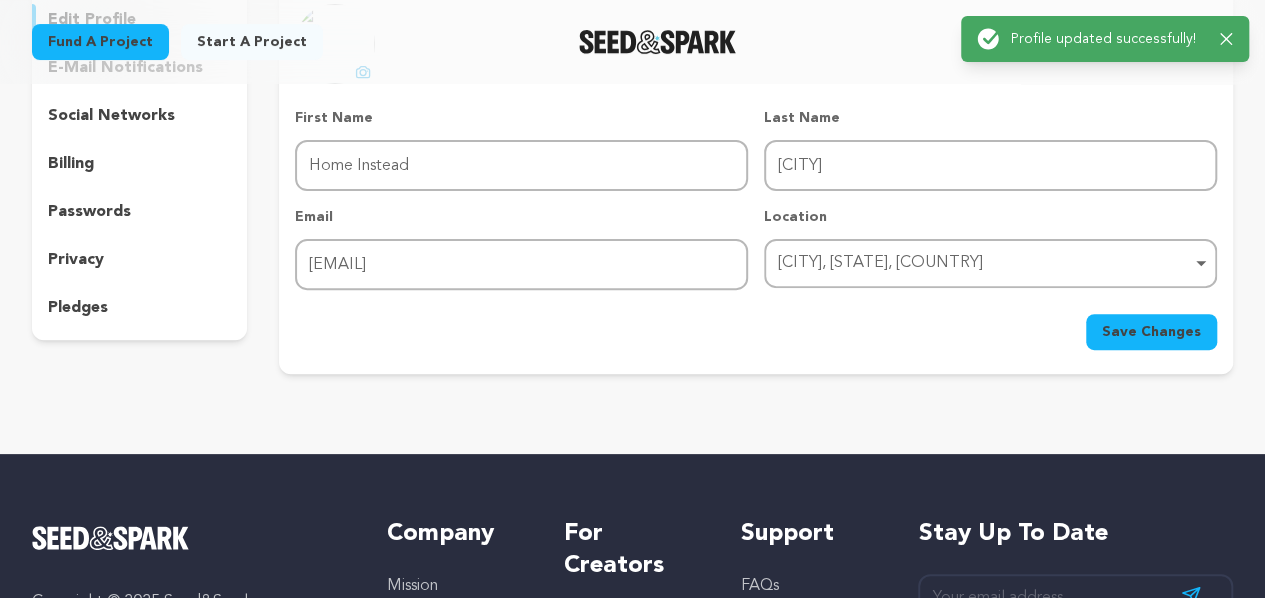 click on "pledges" at bounding box center [78, 308] 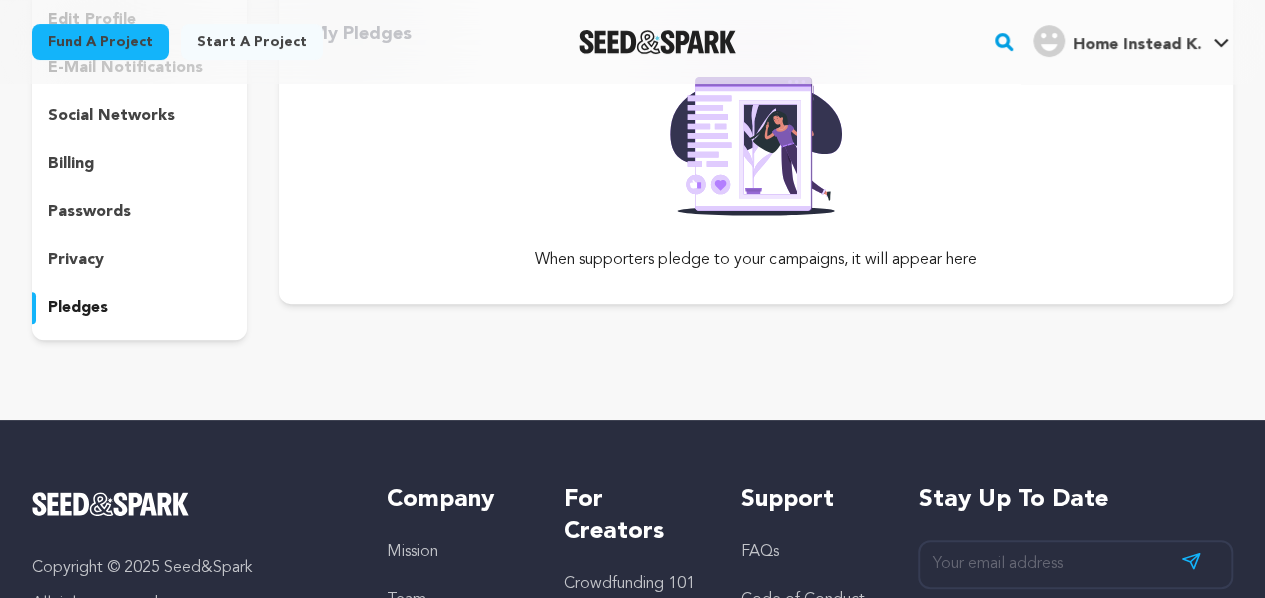 click on "billing" at bounding box center (71, 164) 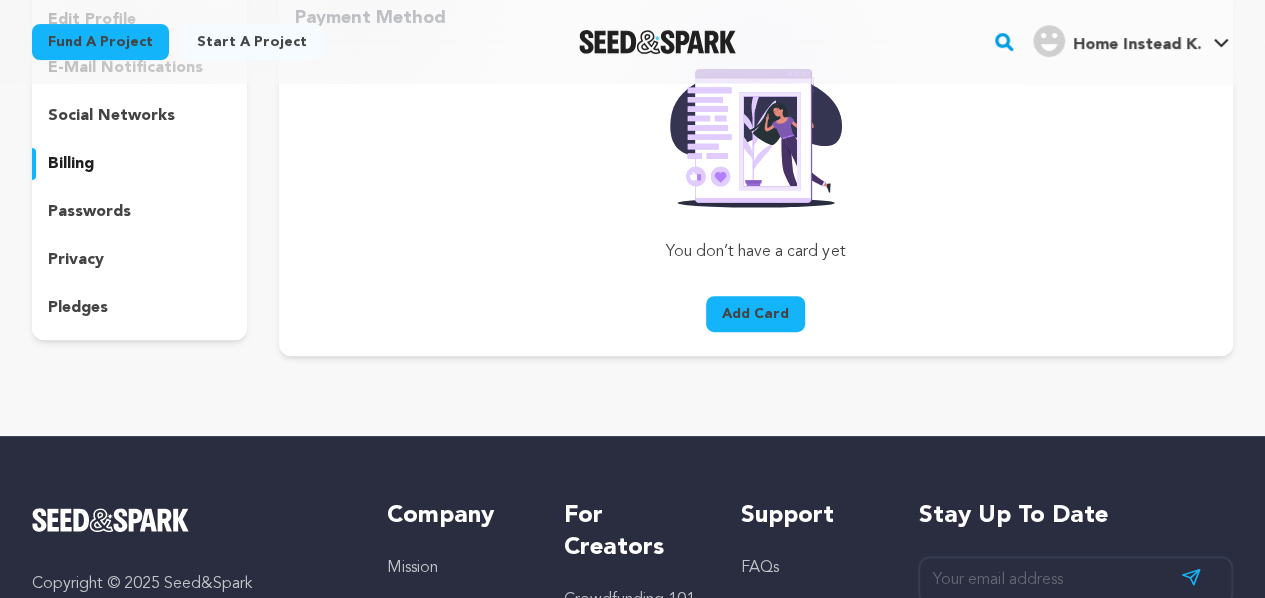 click on "Add Card" at bounding box center (755, 314) 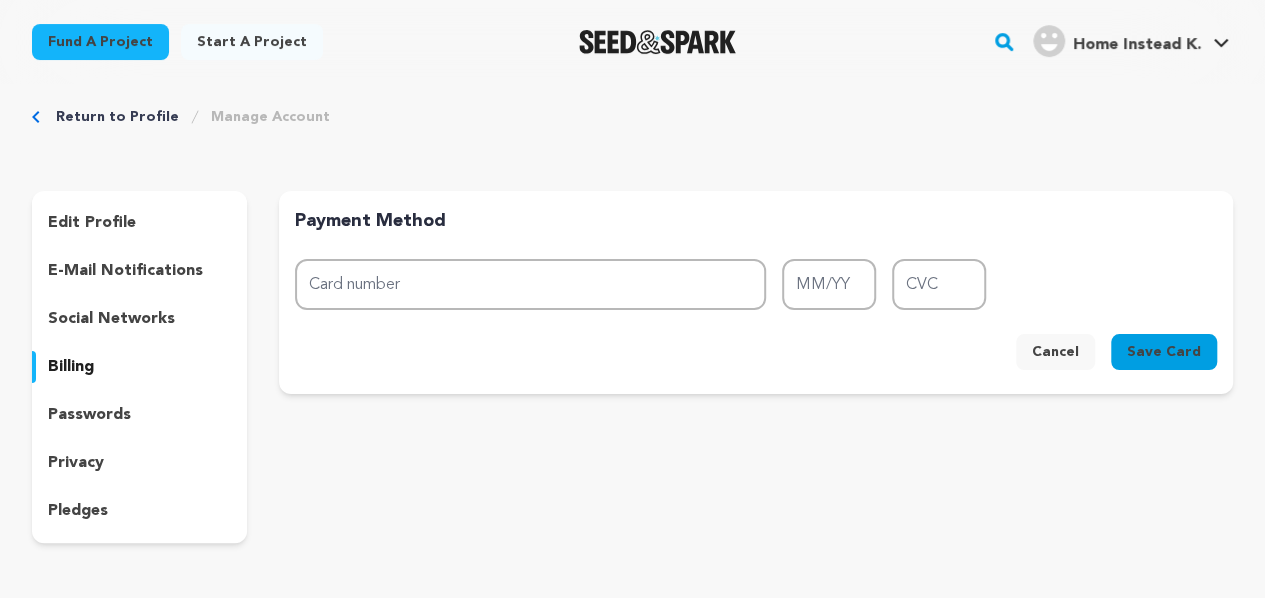 scroll, scrollTop: 3, scrollLeft: 0, axis: vertical 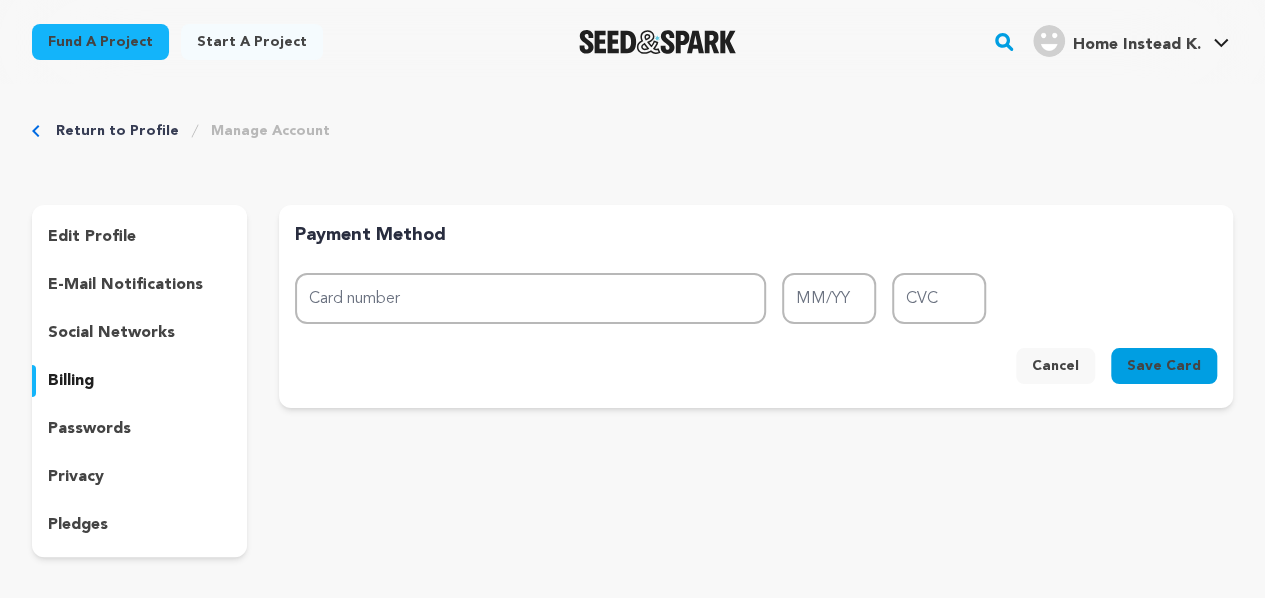 click on "edit profile" at bounding box center [92, 237] 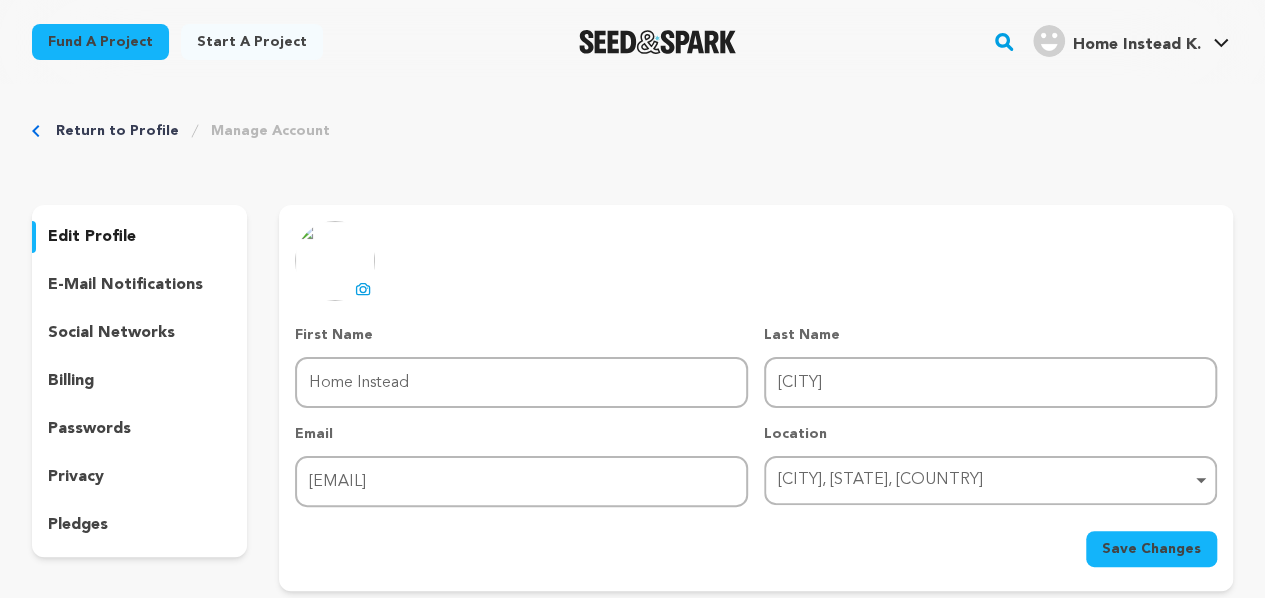 click on "social networks" at bounding box center [111, 333] 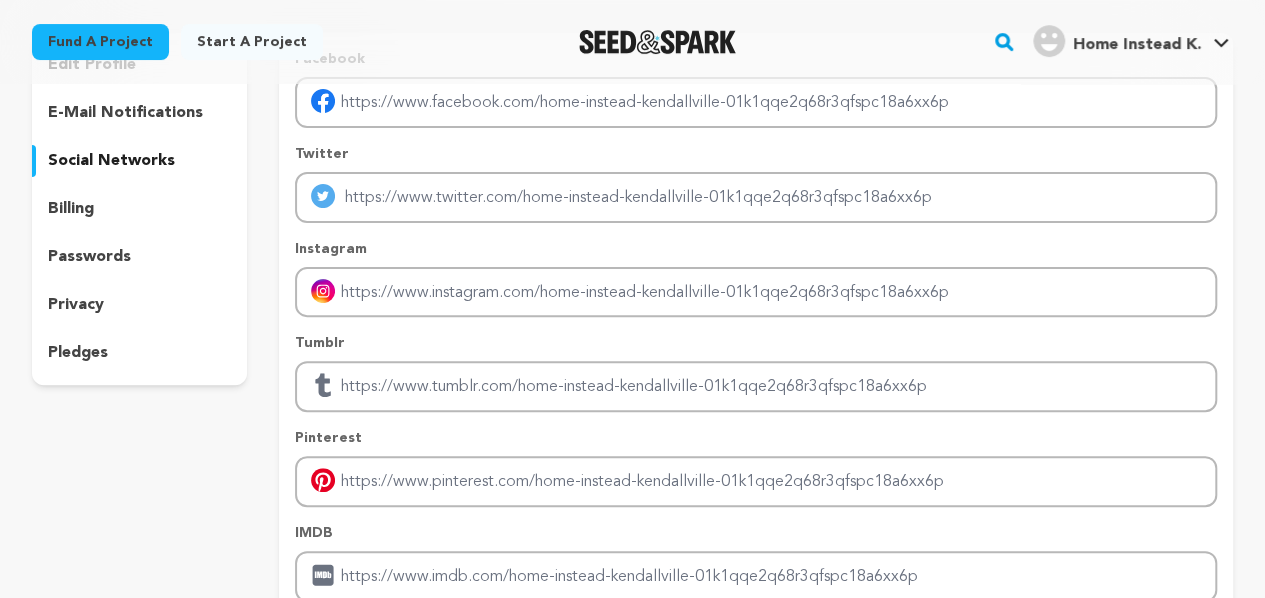 scroll, scrollTop: 0, scrollLeft: 0, axis: both 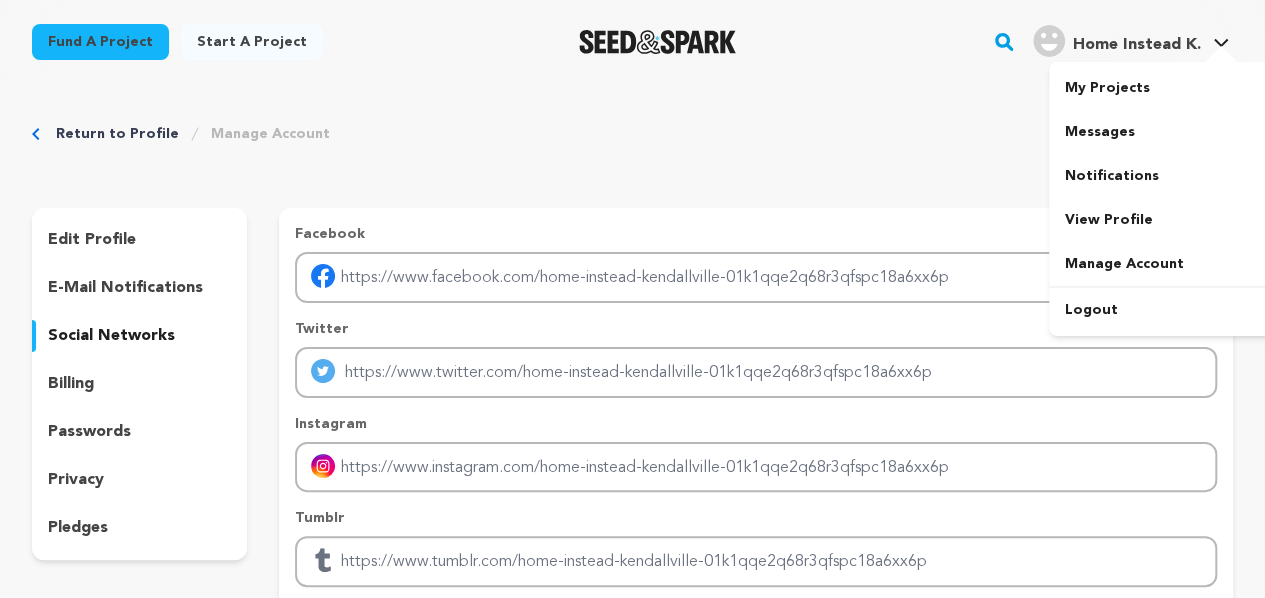 click on "Home Instead K." at bounding box center [1137, 45] 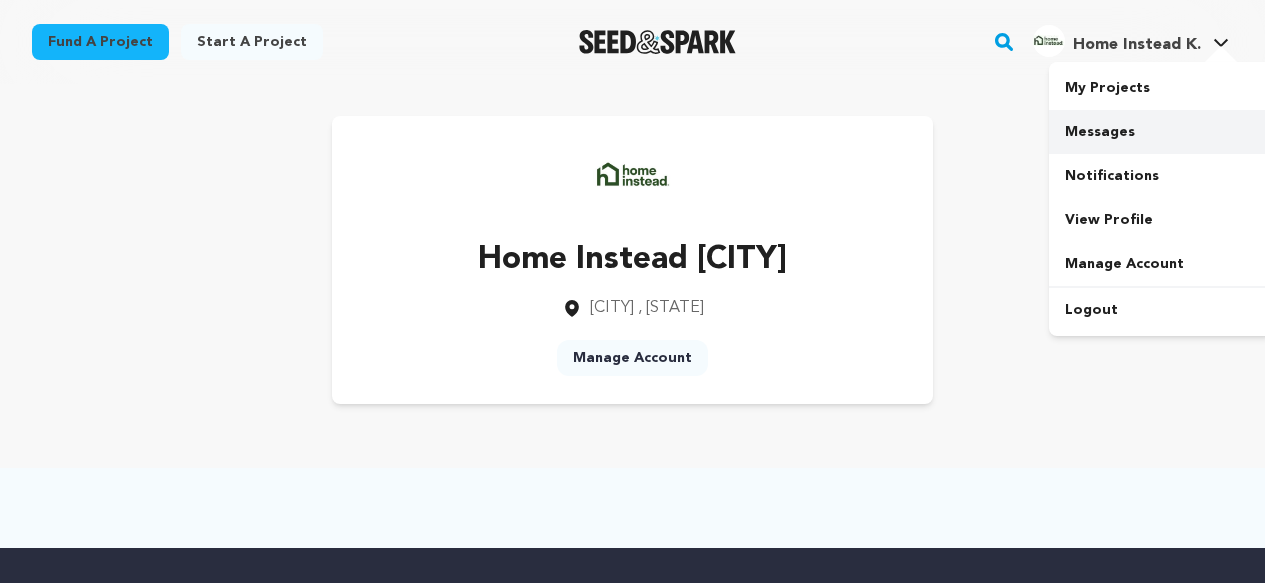 scroll, scrollTop: 0, scrollLeft: 0, axis: both 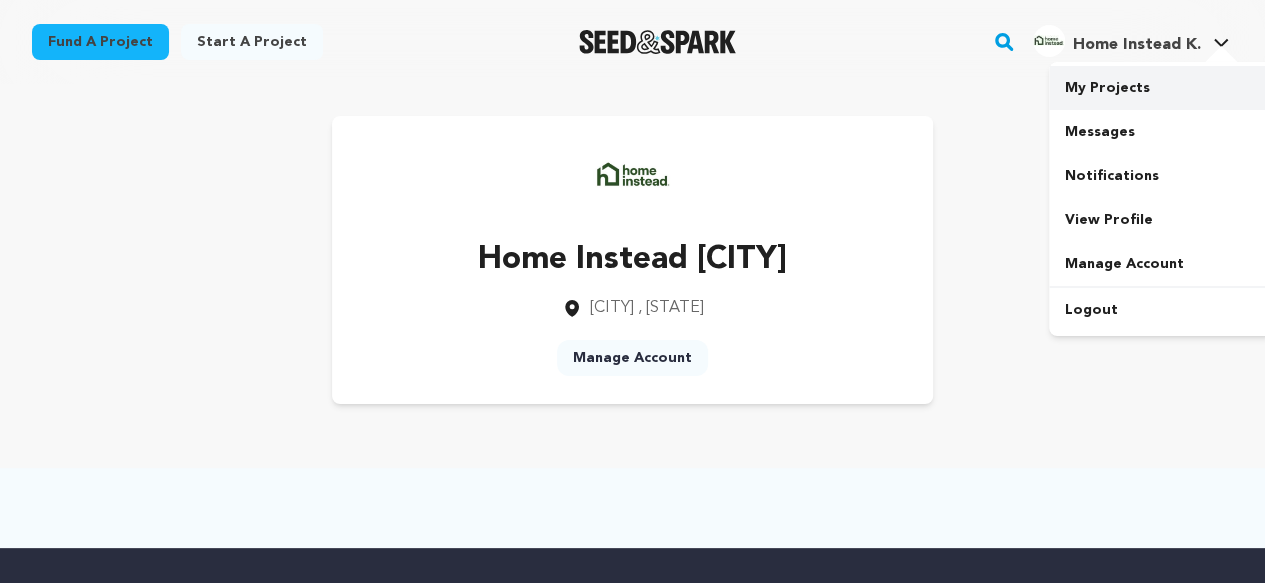 click on "My Projects" at bounding box center [1161, 88] 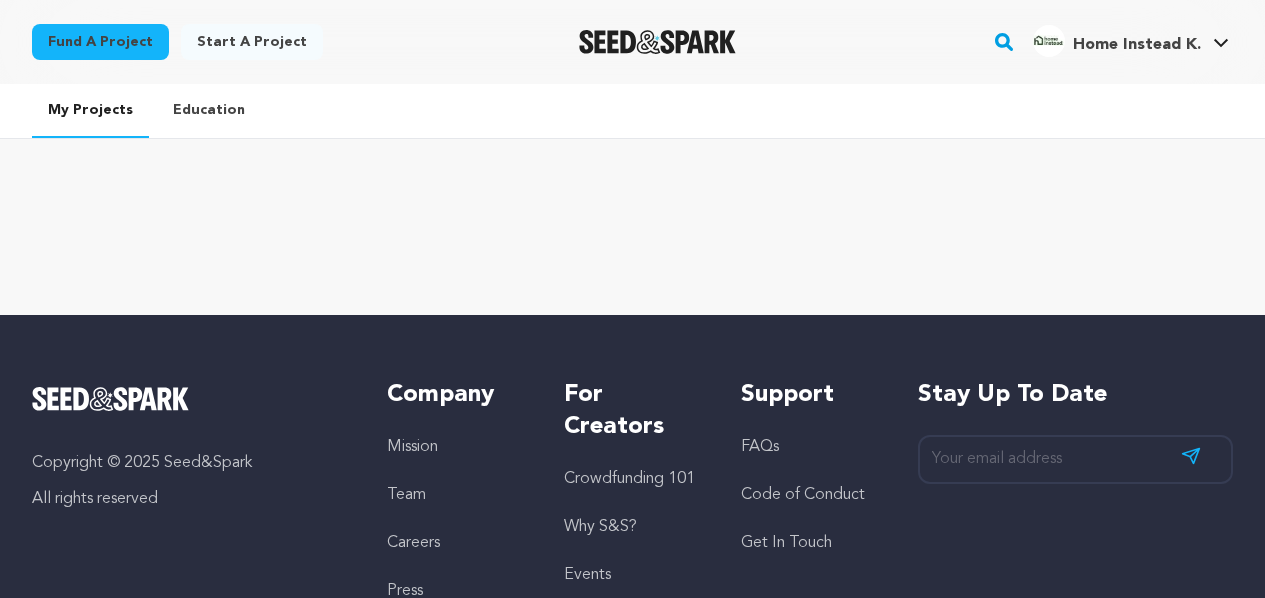 scroll, scrollTop: 0, scrollLeft: 0, axis: both 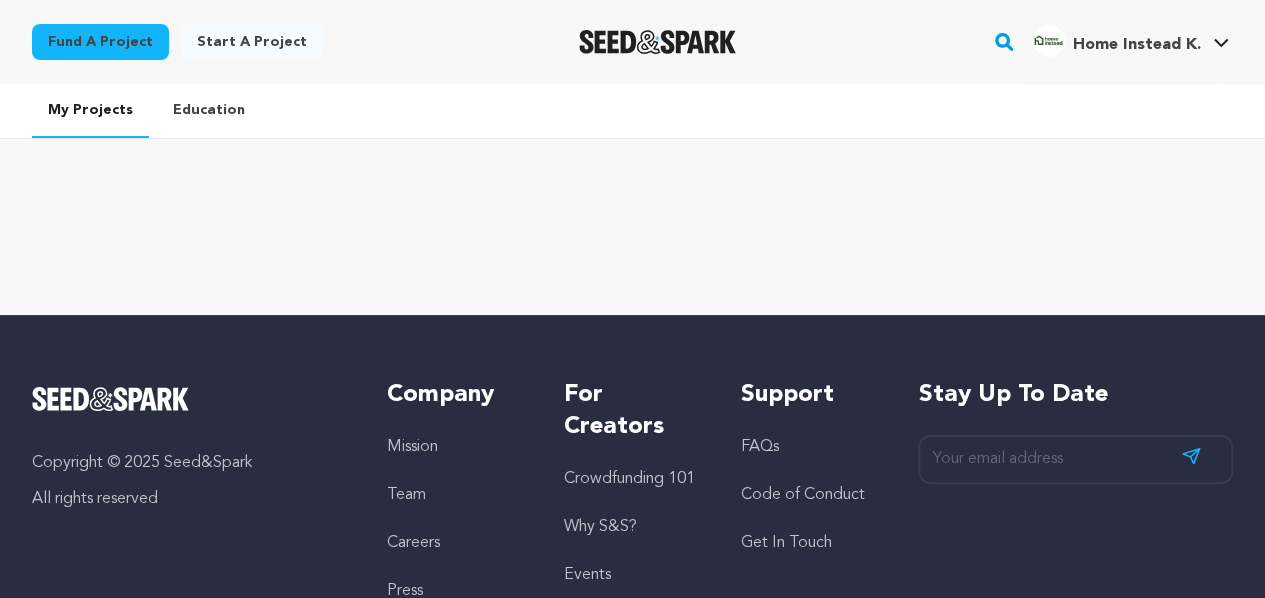 click on "Start a project" at bounding box center [252, 42] 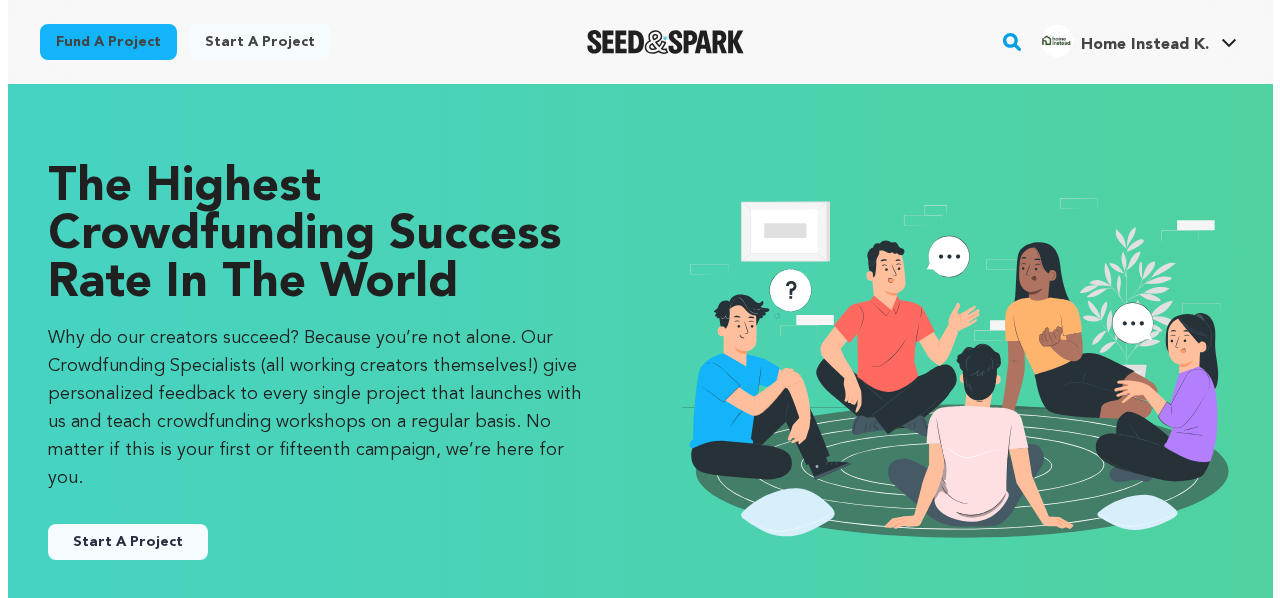 scroll, scrollTop: 0, scrollLeft: 0, axis: both 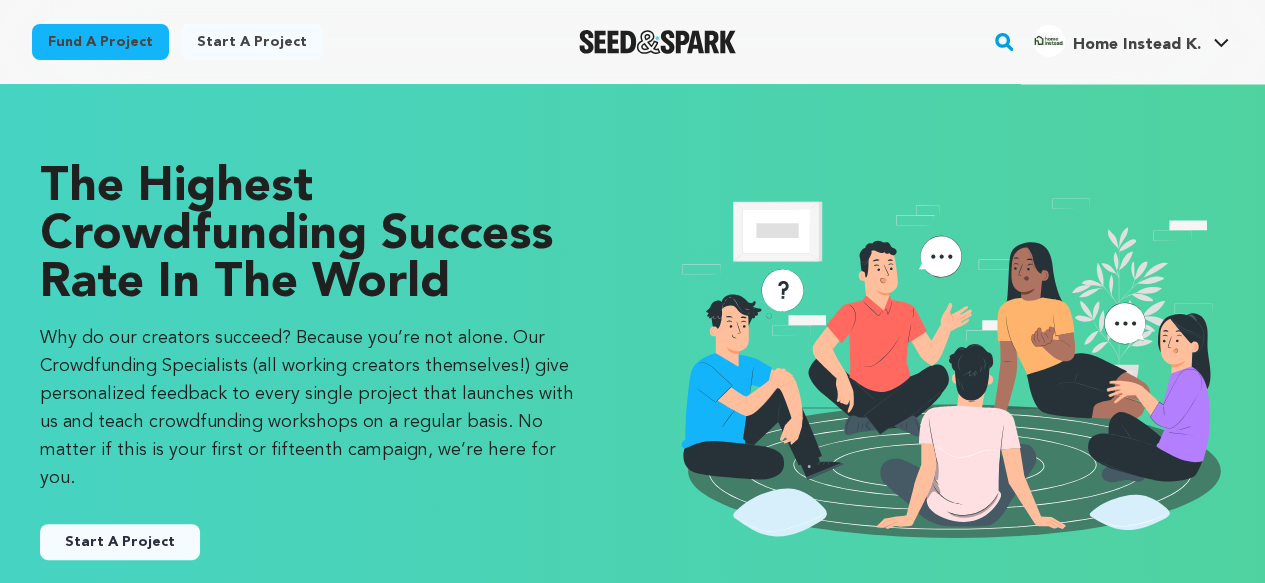 click on "Start A Project" at bounding box center [120, 542] 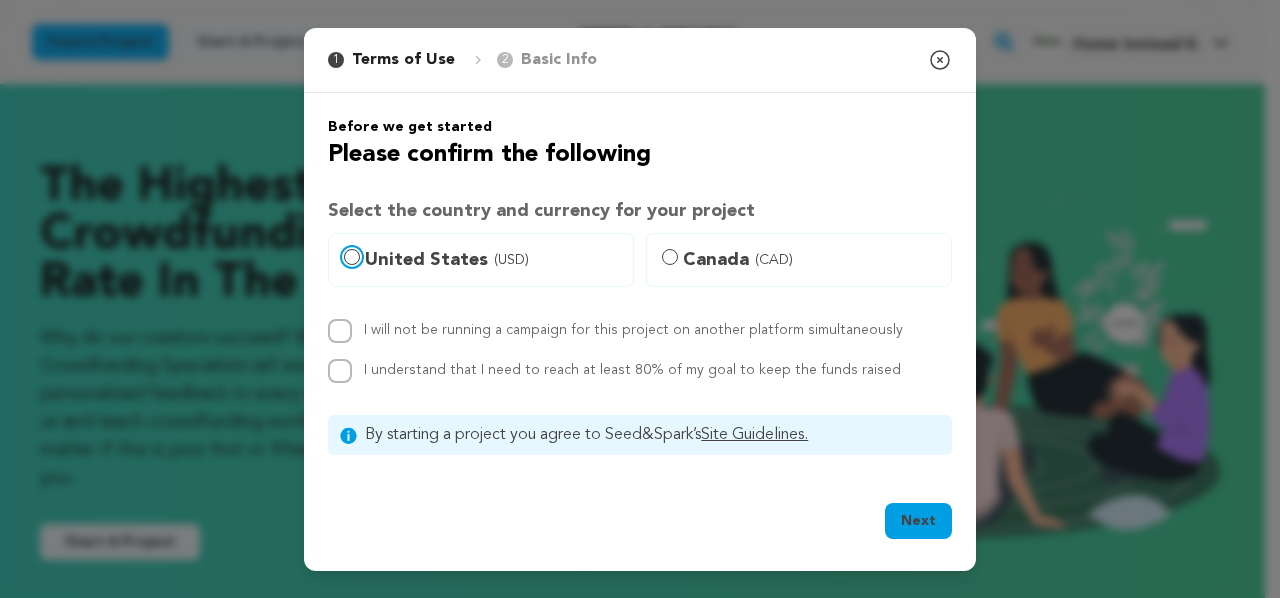 click on "United States
(USD)" at bounding box center (352, 257) 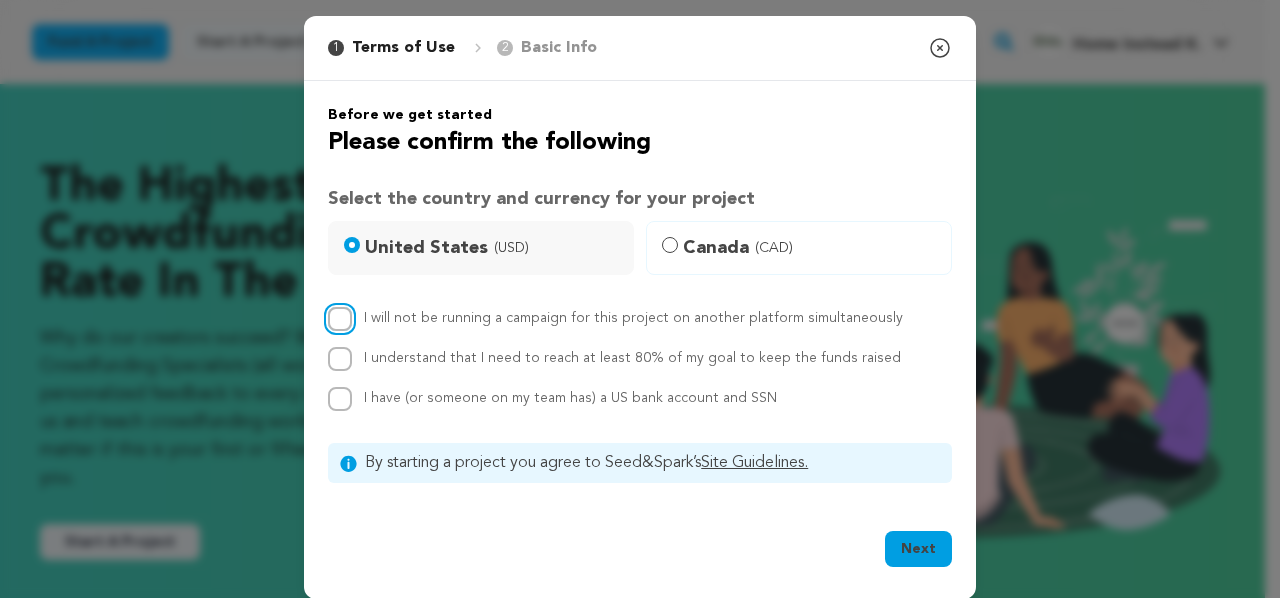click on "I will not be running a campaign for this project on another platform
simultaneously" at bounding box center [340, 319] 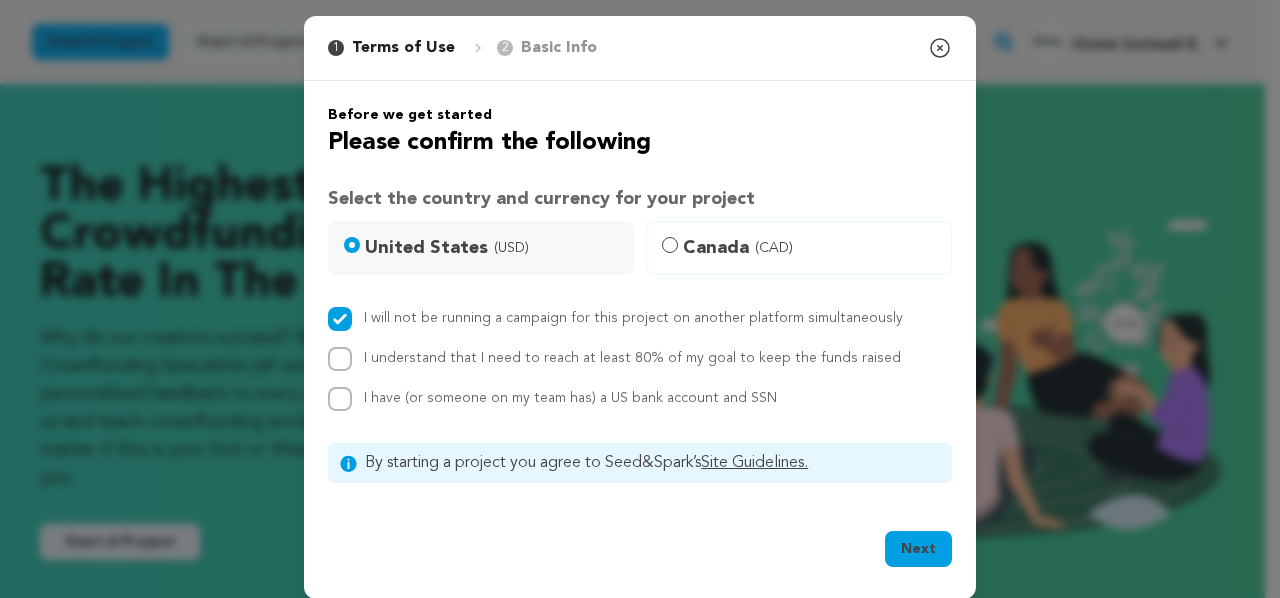 click on "Next" at bounding box center (918, 549) 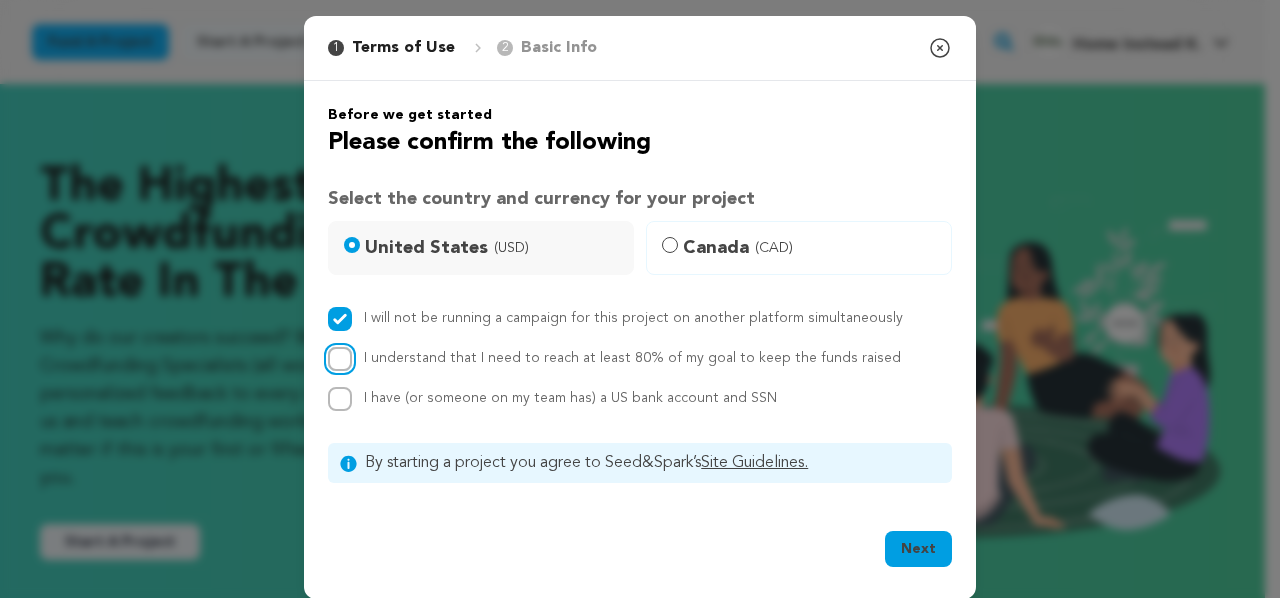 click on "I understand that I need to reach at least 80% of my goal to keep the
funds raised" at bounding box center (340, 359) 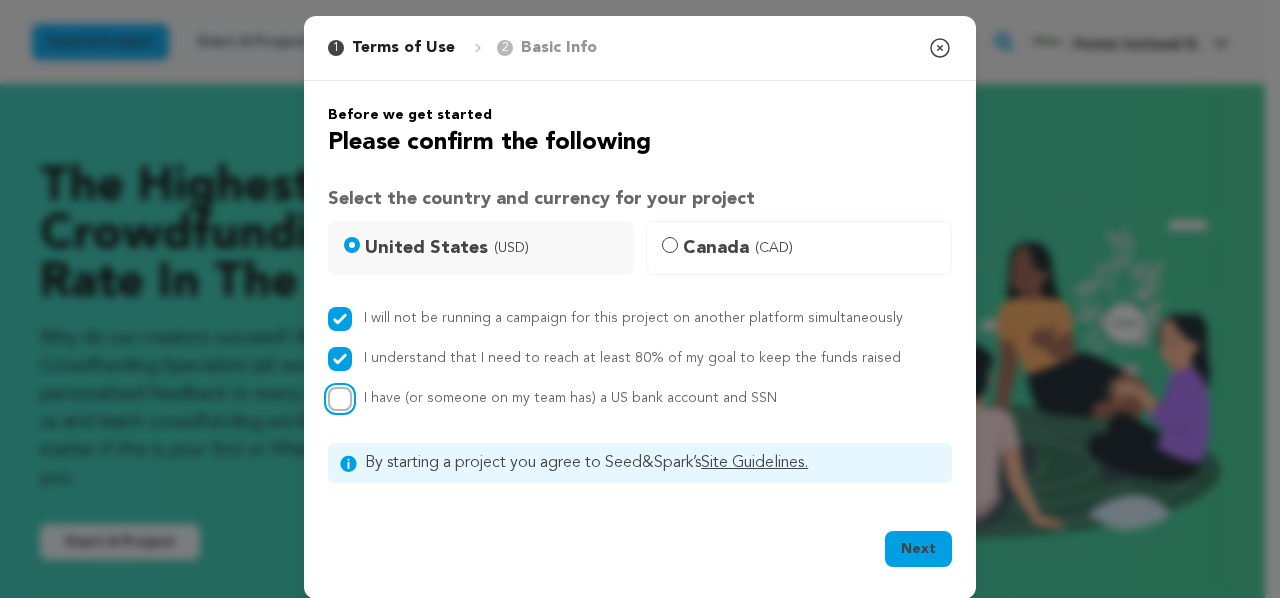 click on "I have (or someone on my team has) a US bank account and SSN" at bounding box center (340, 399) 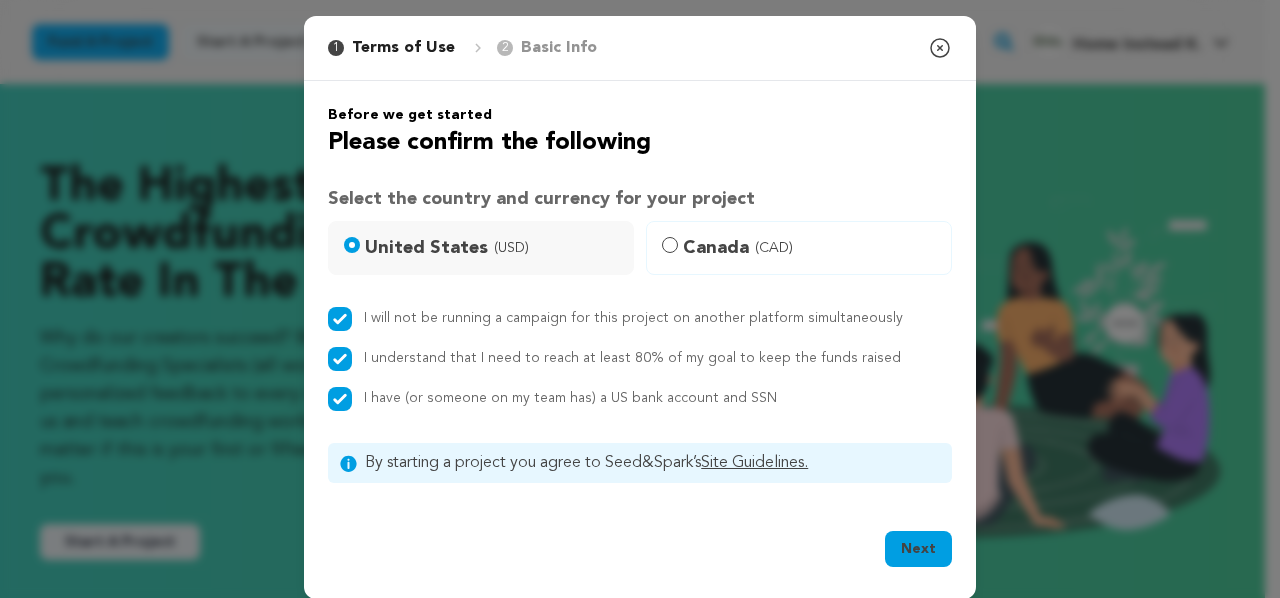 click on "Next" at bounding box center [918, 549] 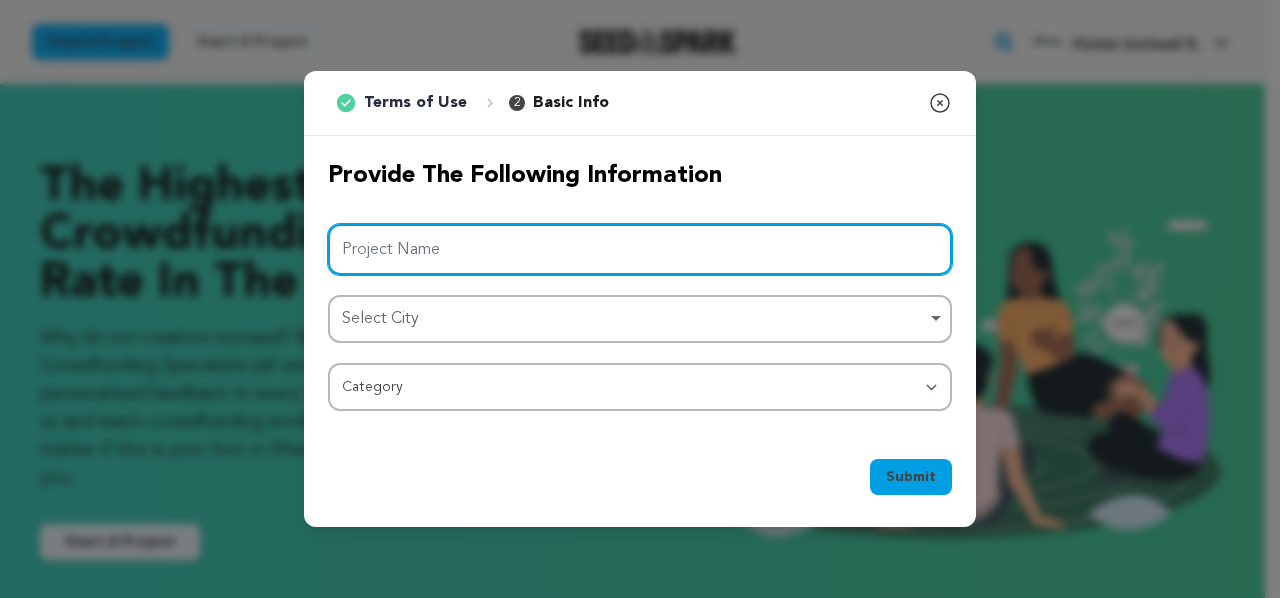 click on "Project Name" at bounding box center (640, 249) 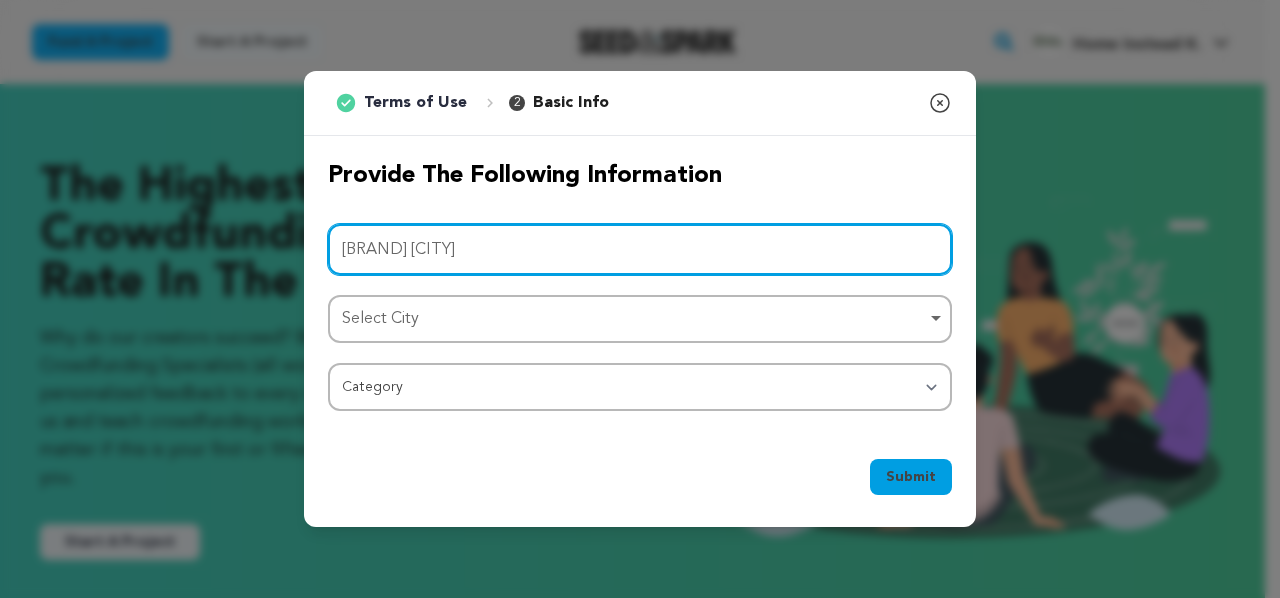 click on "Select City Remove item" at bounding box center (634, 319) 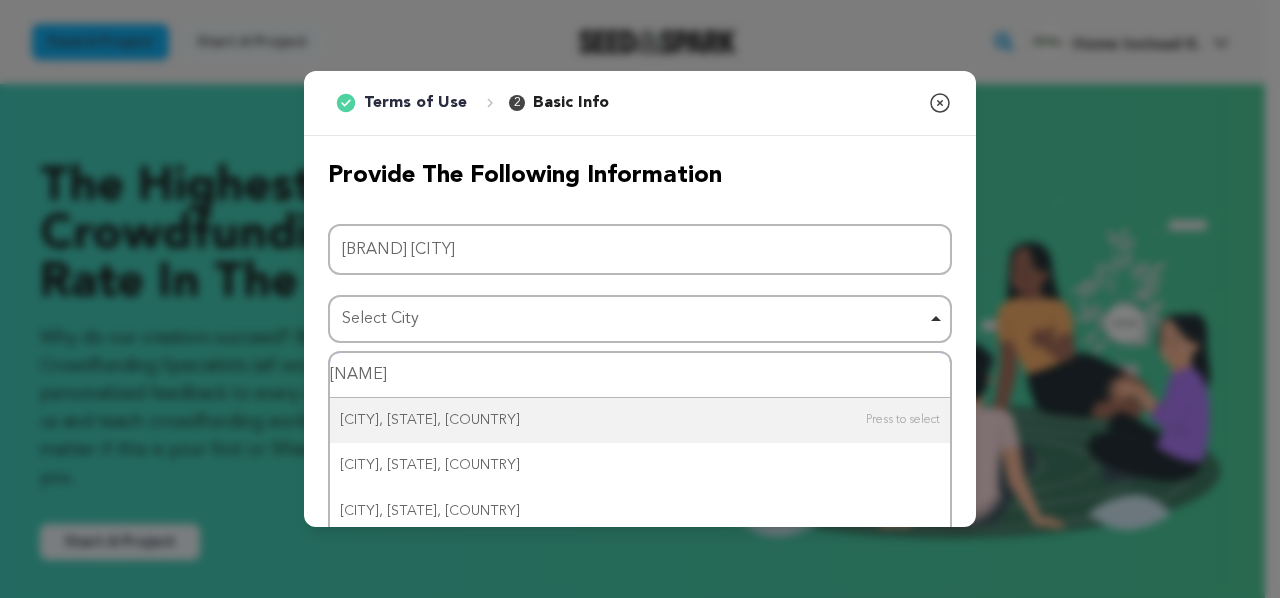 type on "Kendsallvill" 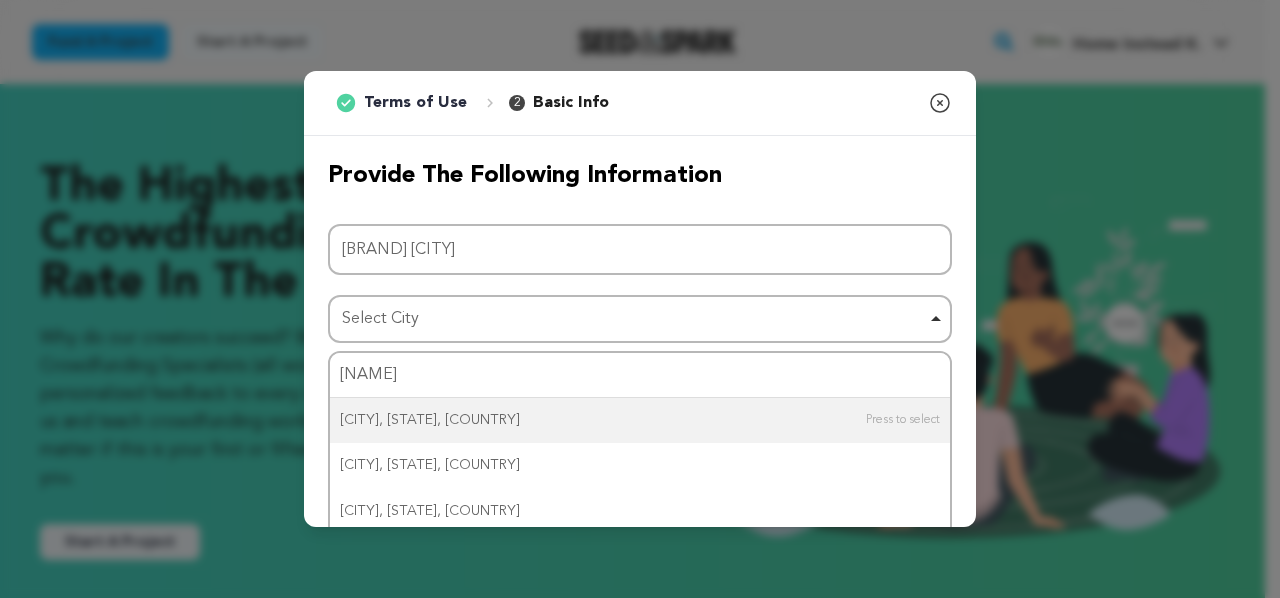 type 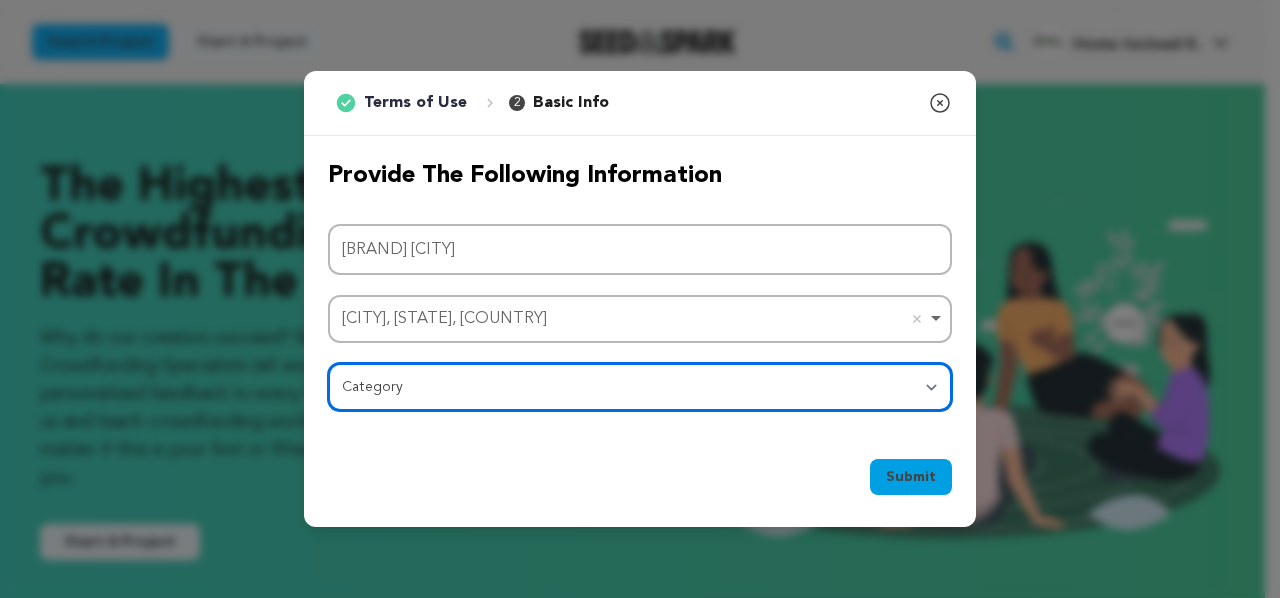 click on "Category
Film Feature
Film Short
Series
Film Festival
Company
Music Video
VR Experience
Comics
Artist Residency
Art & Photography
Collective
Dance
Games
Music
Radio & Podcasts
Orgs & Companies
Writing & Publishing
Venue & Spaces
Theatre" at bounding box center (640, 387) 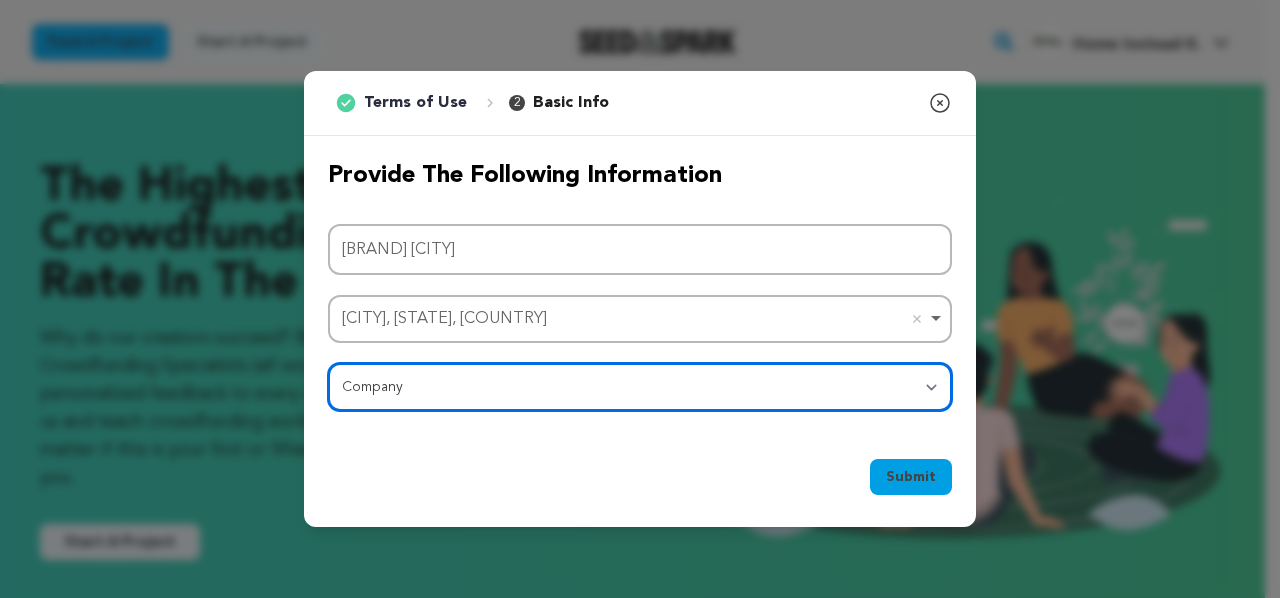 click on "Category
Film Feature
Film Short
Series
Film Festival
Company
Music Video
VR Experience
Comics
Artist Residency
Art & Photography
Collective
Dance
Games
Music
Radio & Podcasts
Orgs & Companies
Writing & Publishing
Venue & Spaces
Theatre" at bounding box center (640, 387) 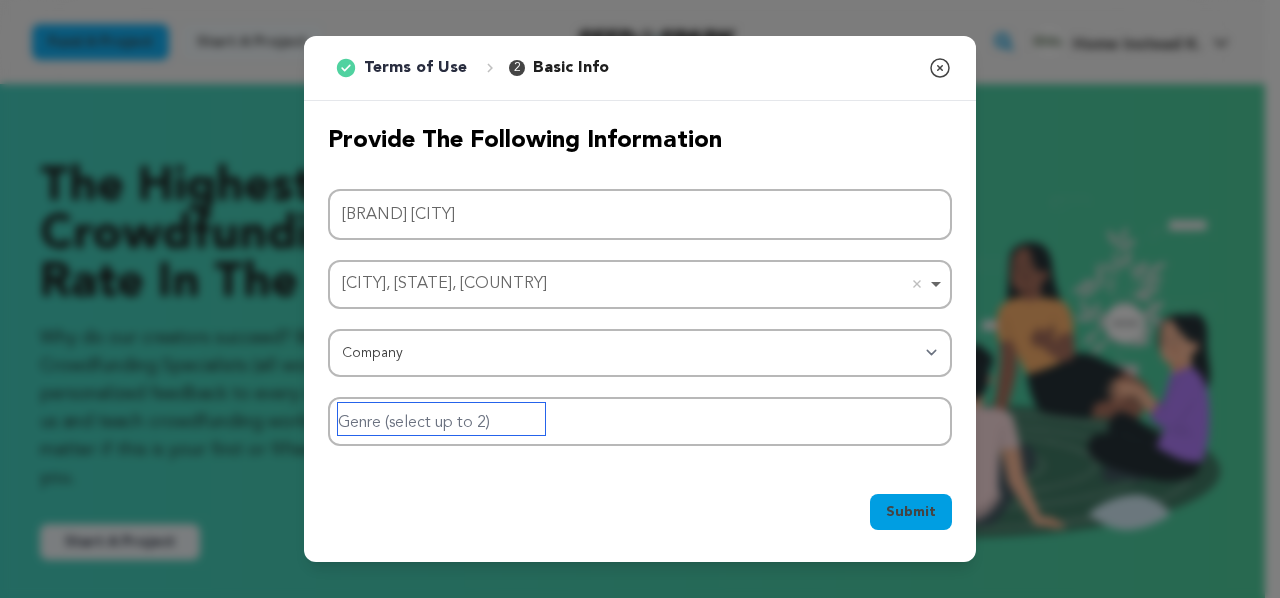 click at bounding box center [441, 419] 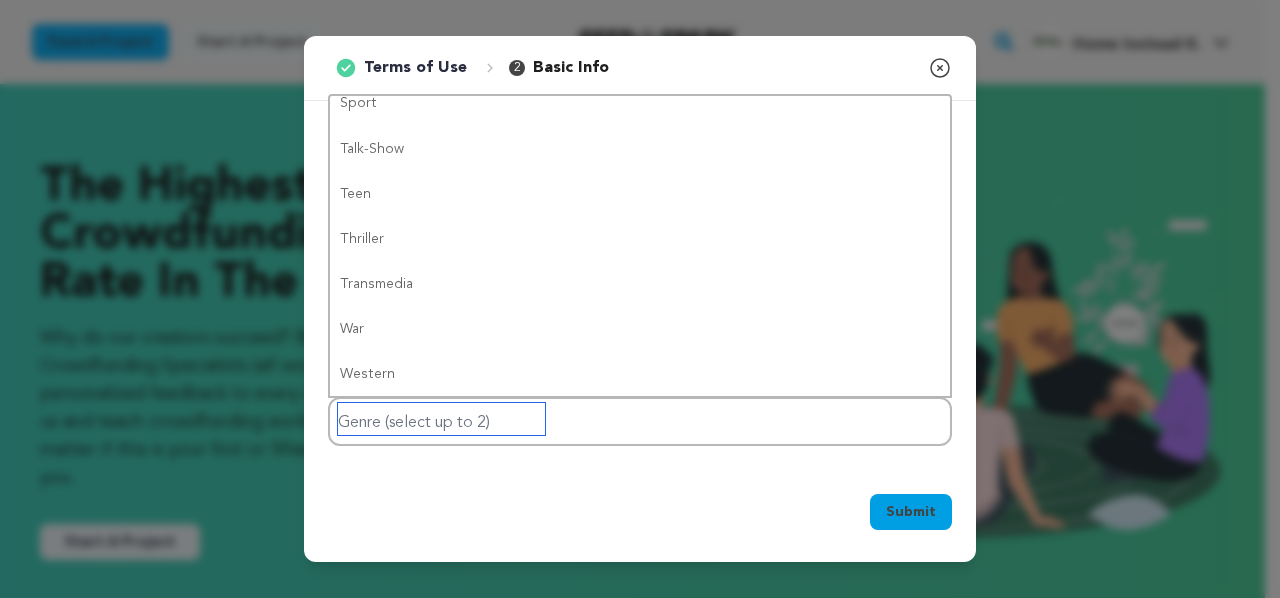 scroll, scrollTop: 1598, scrollLeft: 0, axis: vertical 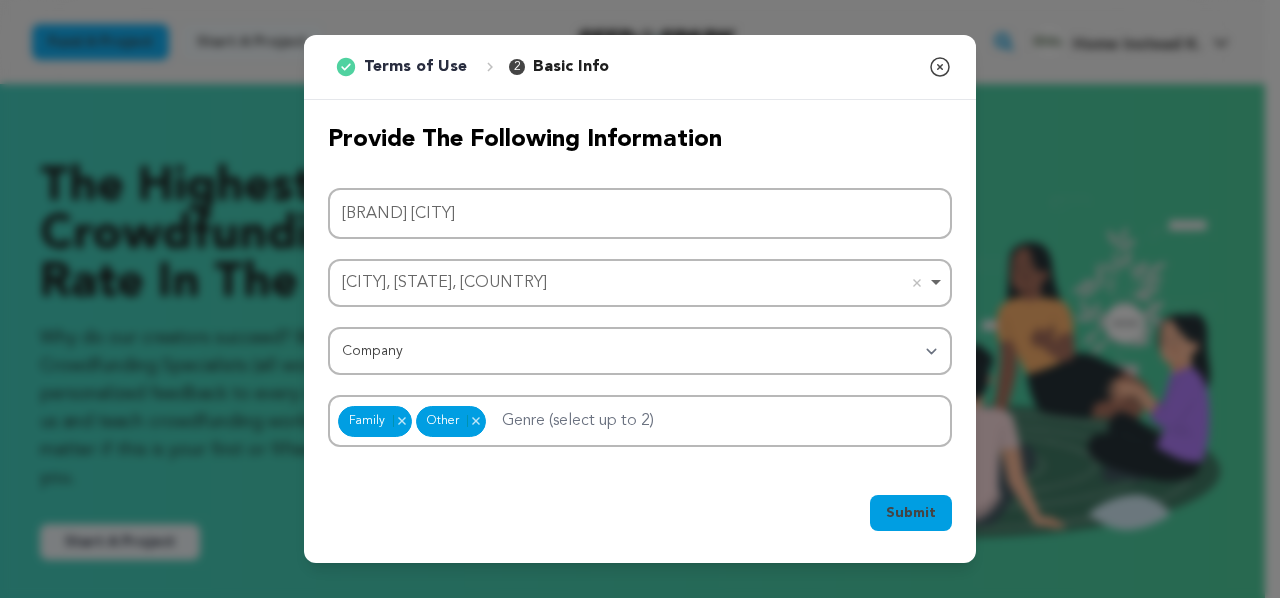click on "Submit" at bounding box center (911, 513) 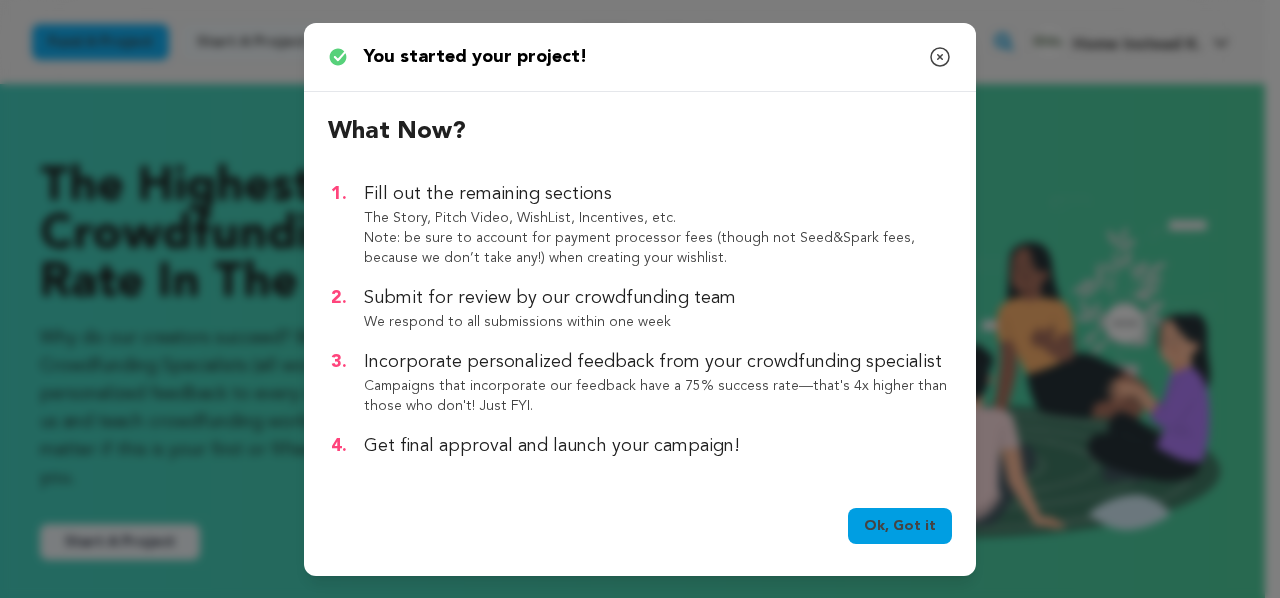 click on "Ok, Got it" at bounding box center (900, 526) 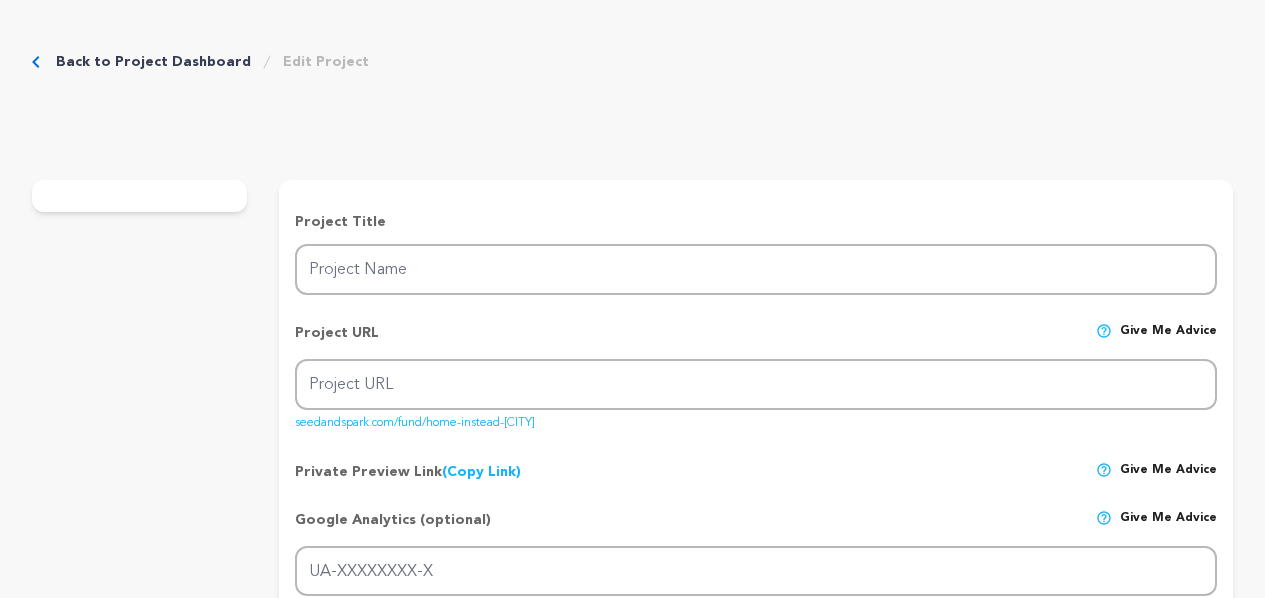 scroll, scrollTop: 0, scrollLeft: 0, axis: both 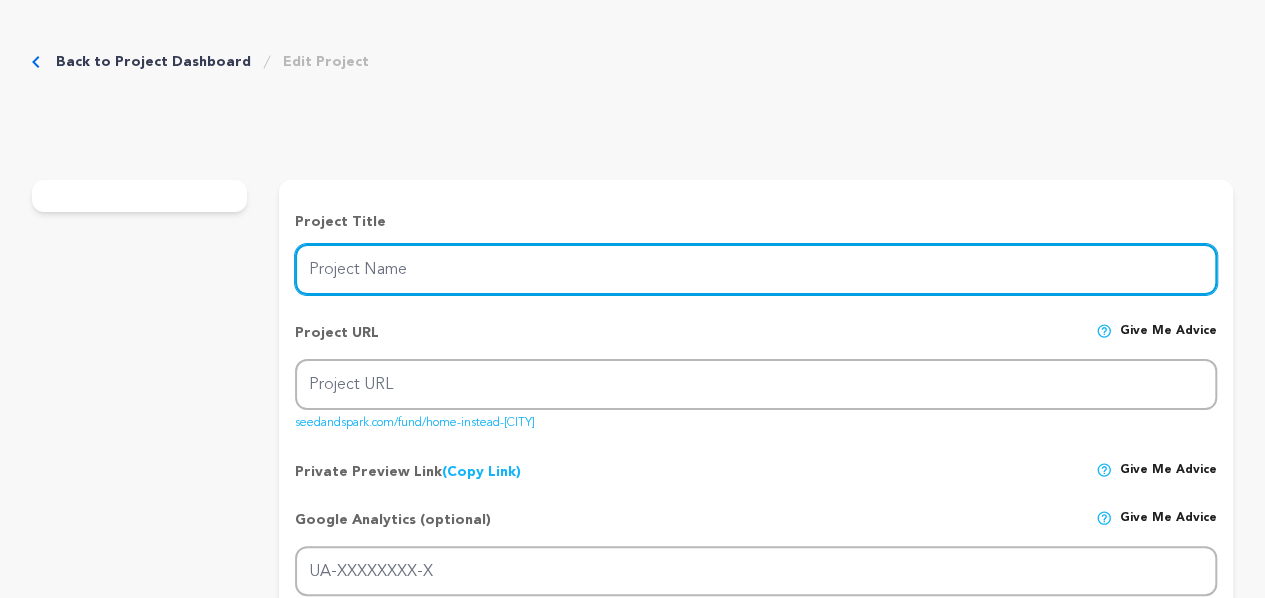 click on "Project Name" at bounding box center [756, 269] 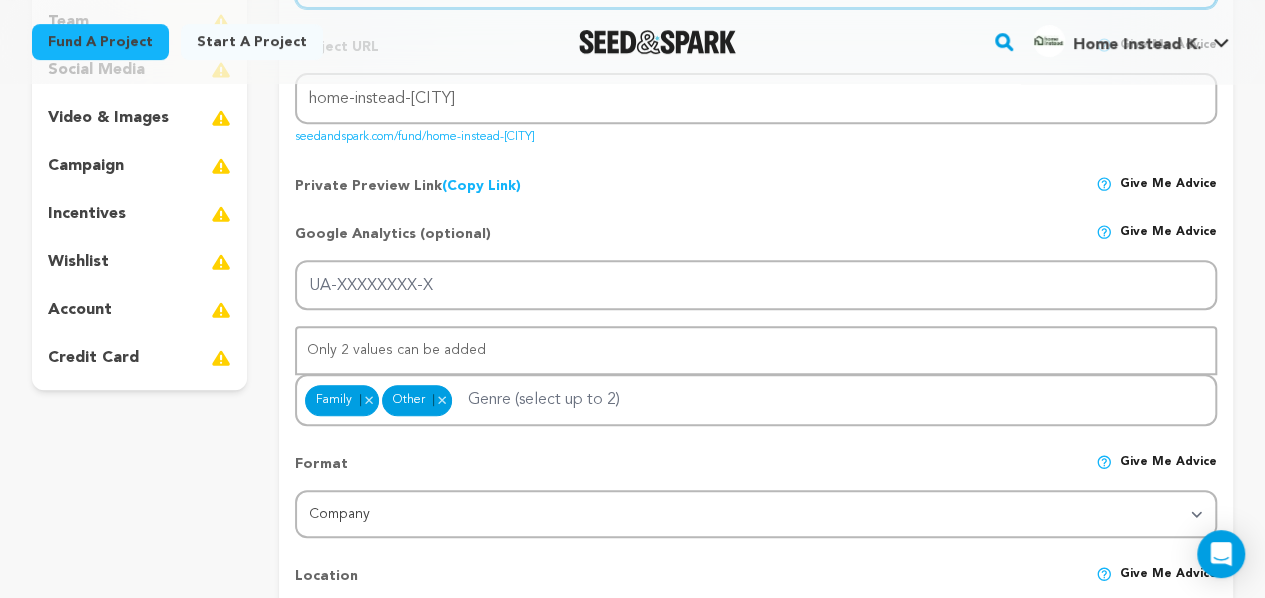 scroll, scrollTop: 382, scrollLeft: 0, axis: vertical 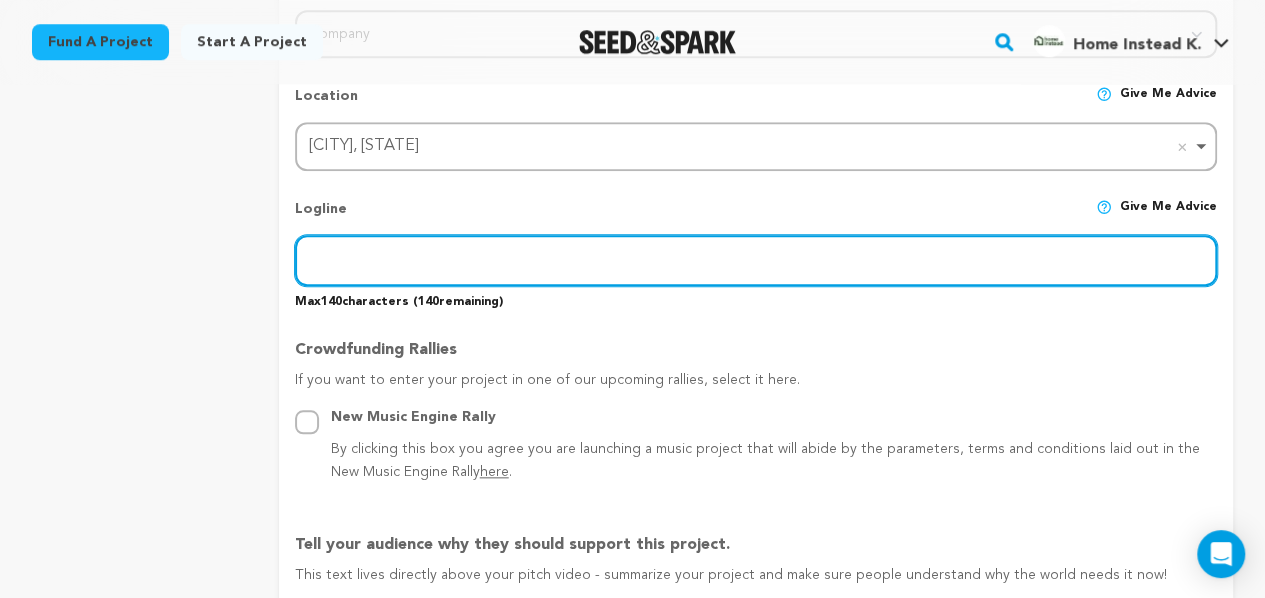 paste on "At Home Instead of Kendallville, IN, we’re proud to be part of a compassionate and award-winning team committed to making the aging journey" 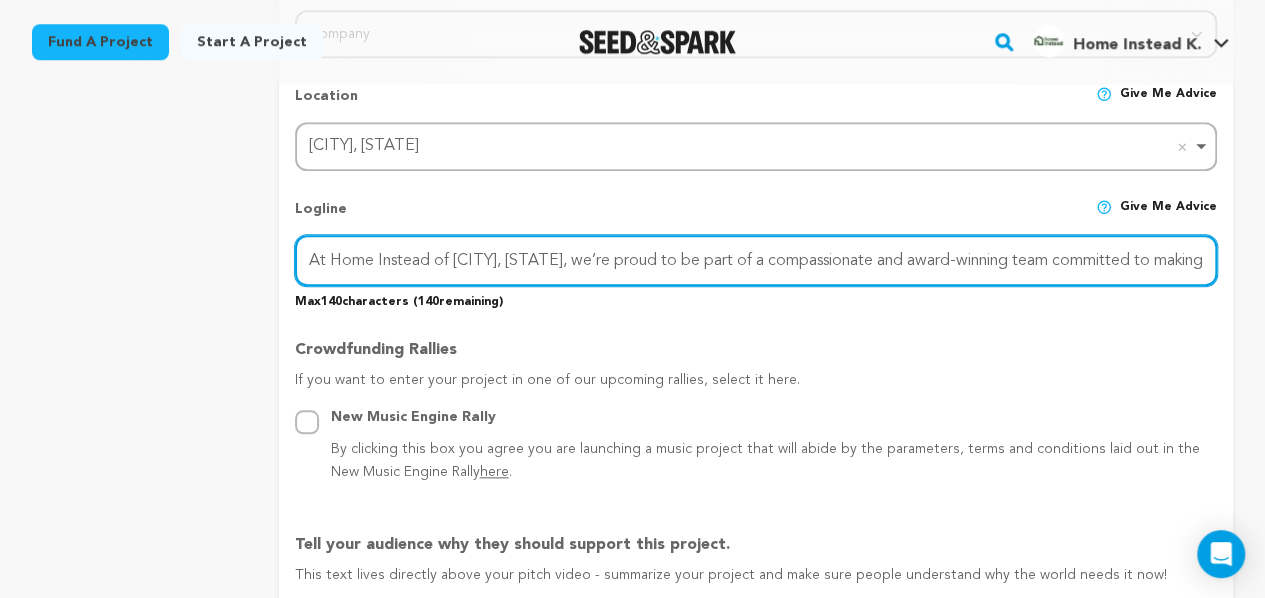 scroll, scrollTop: 0, scrollLeft: 143, axis: horizontal 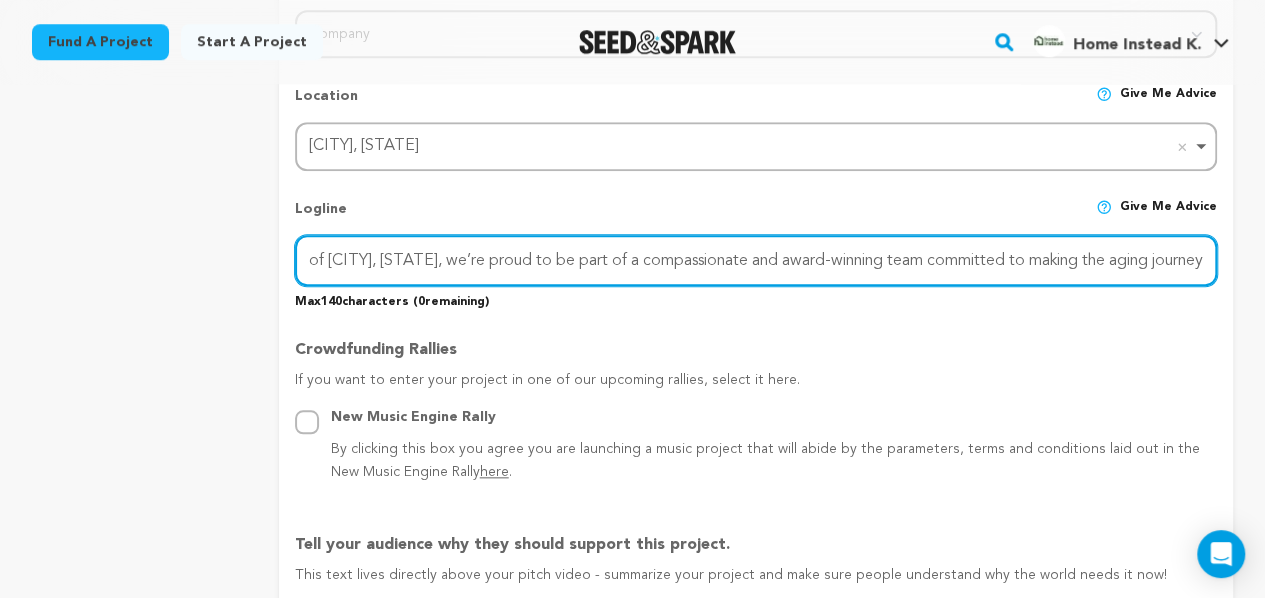 type on "At Home Instead of Kendallville, IN, we’re proud to be part of a compassionate and award-winning team committed to making the aging journey" 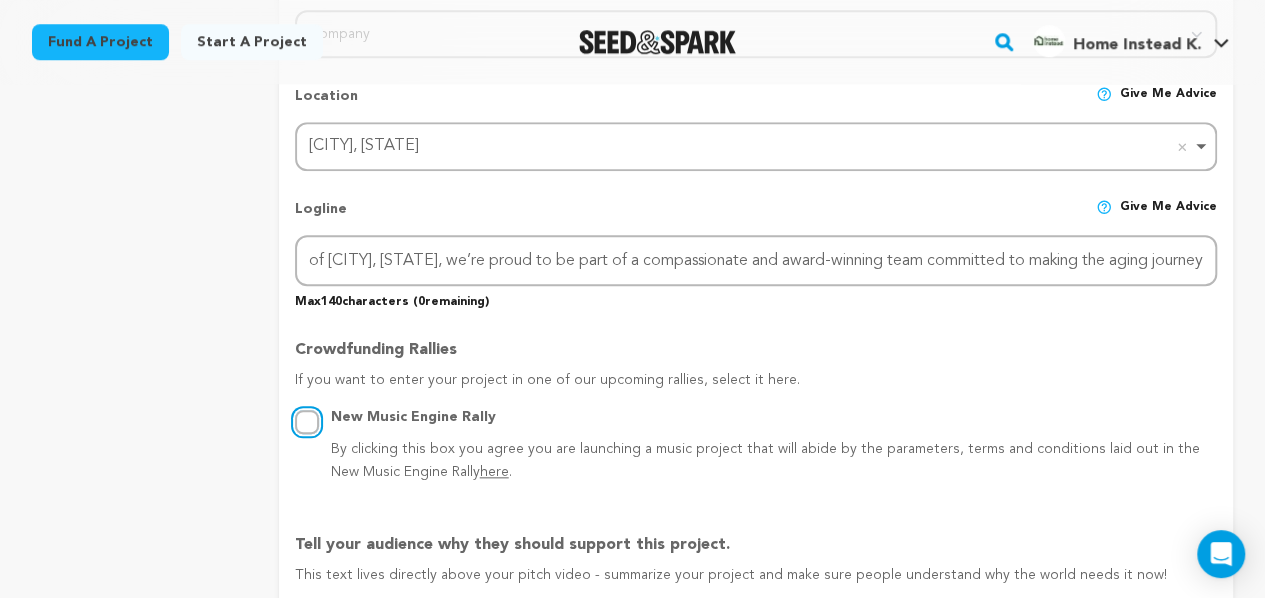 scroll, scrollTop: 0, scrollLeft: 0, axis: both 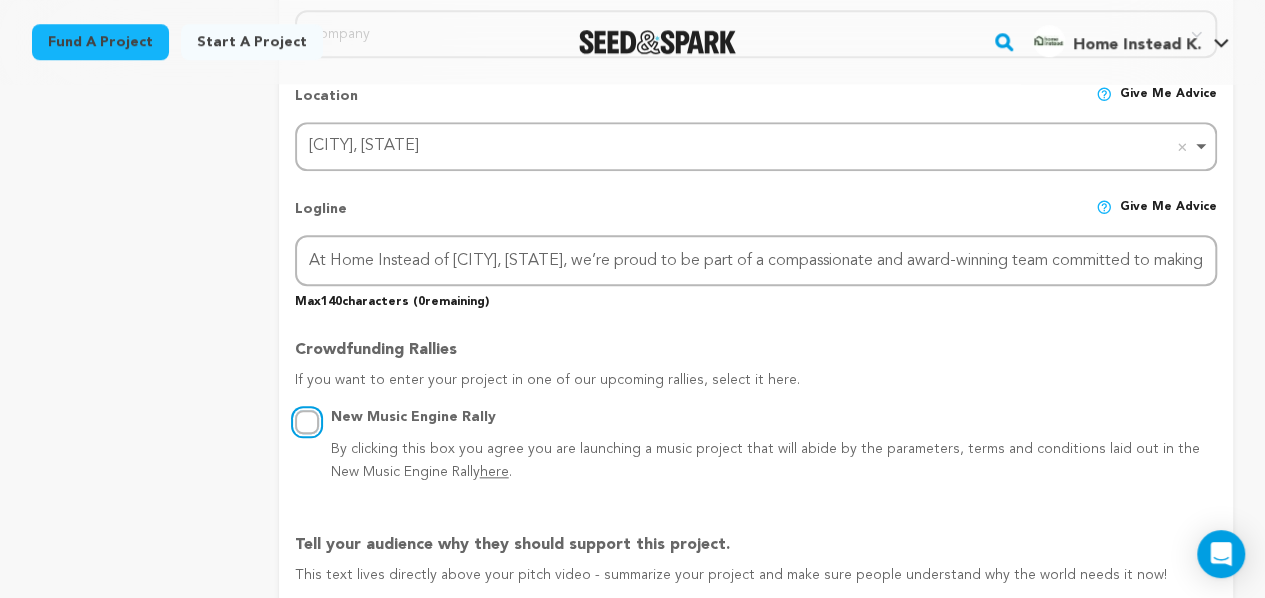 click on "New Music Engine Rally
By clicking this box you agree you are launching a music project that will abide by the parameters, terms and conditions laid out in the New Music Engine Rally  here ." at bounding box center [307, 422] 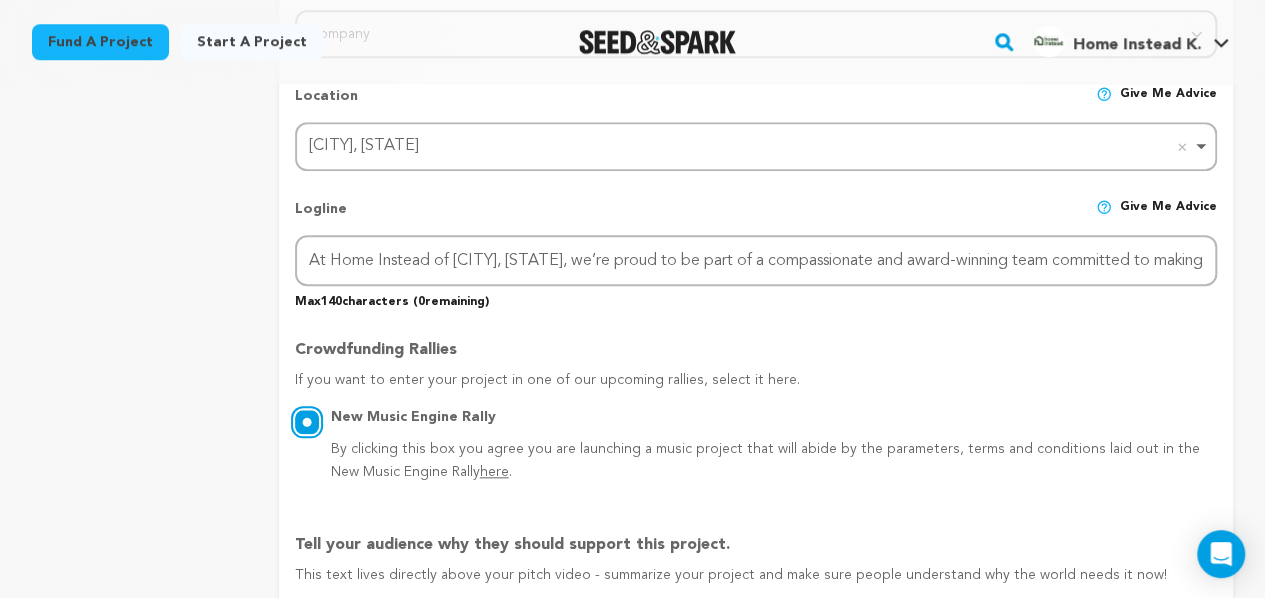 radio on "true" 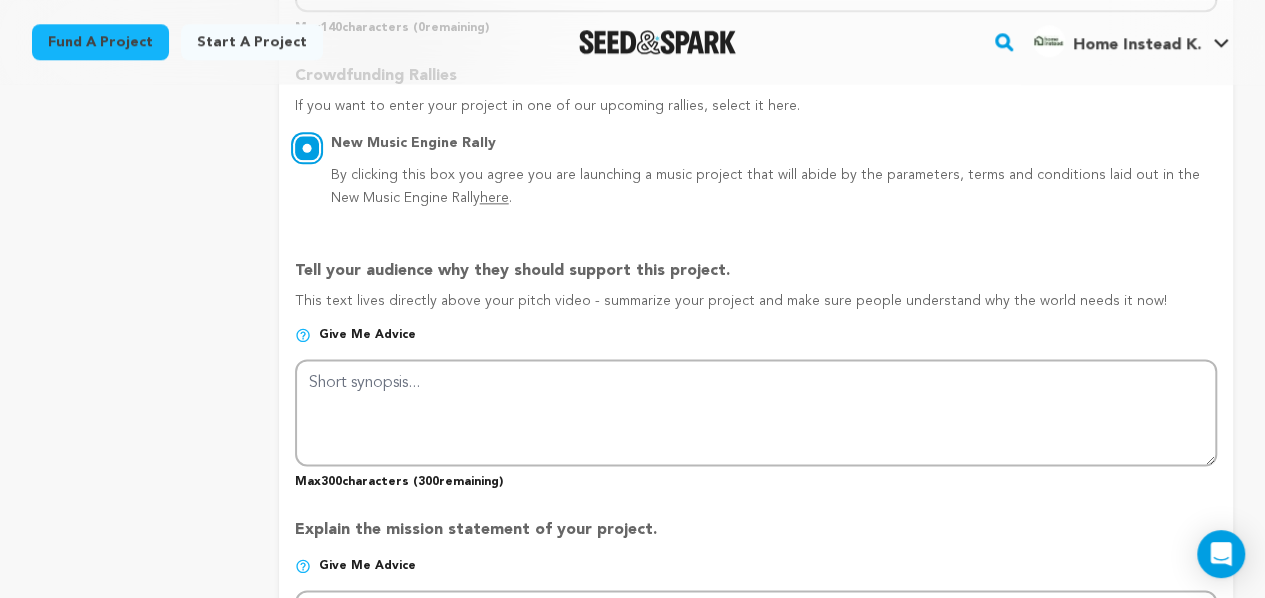 scroll, scrollTop: 1140, scrollLeft: 0, axis: vertical 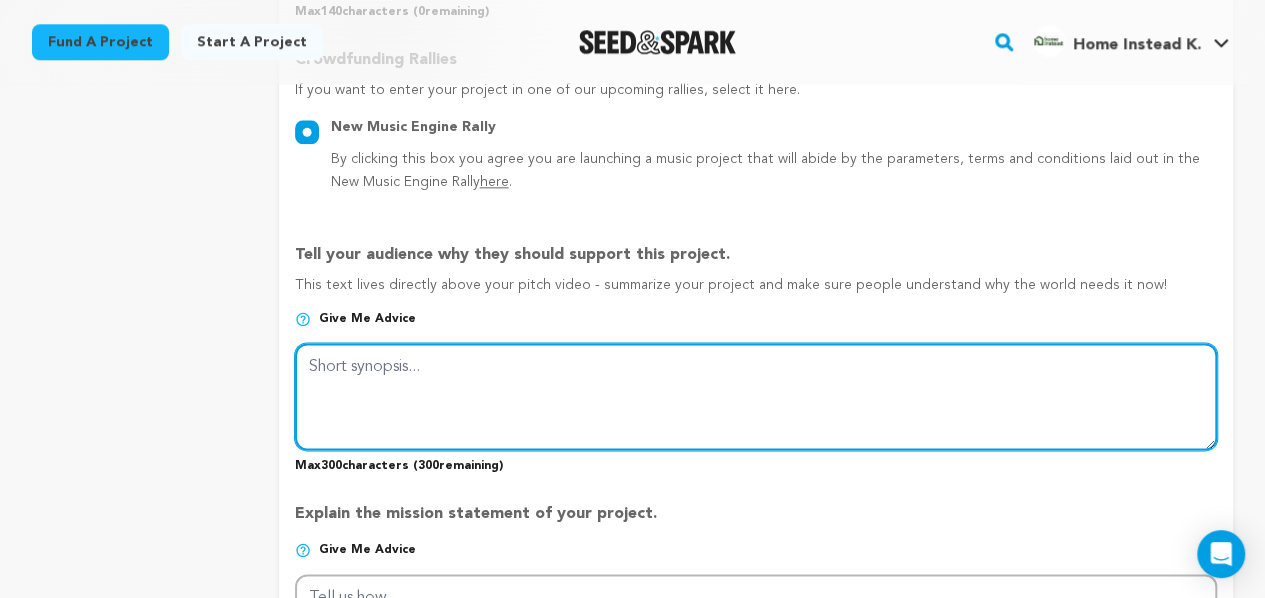paste on "At Home Instead of Kendallville, IN, we’re proud to be part of a compassionate and award-winning team committed to making the aging journey better every day." 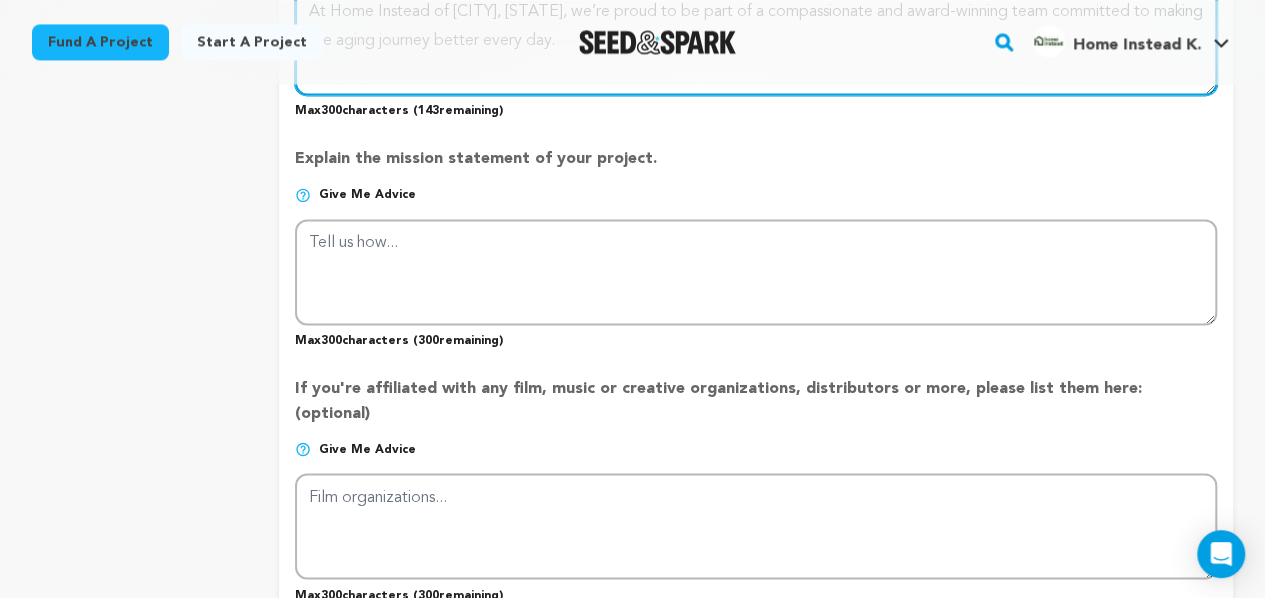 scroll, scrollTop: 1499, scrollLeft: 0, axis: vertical 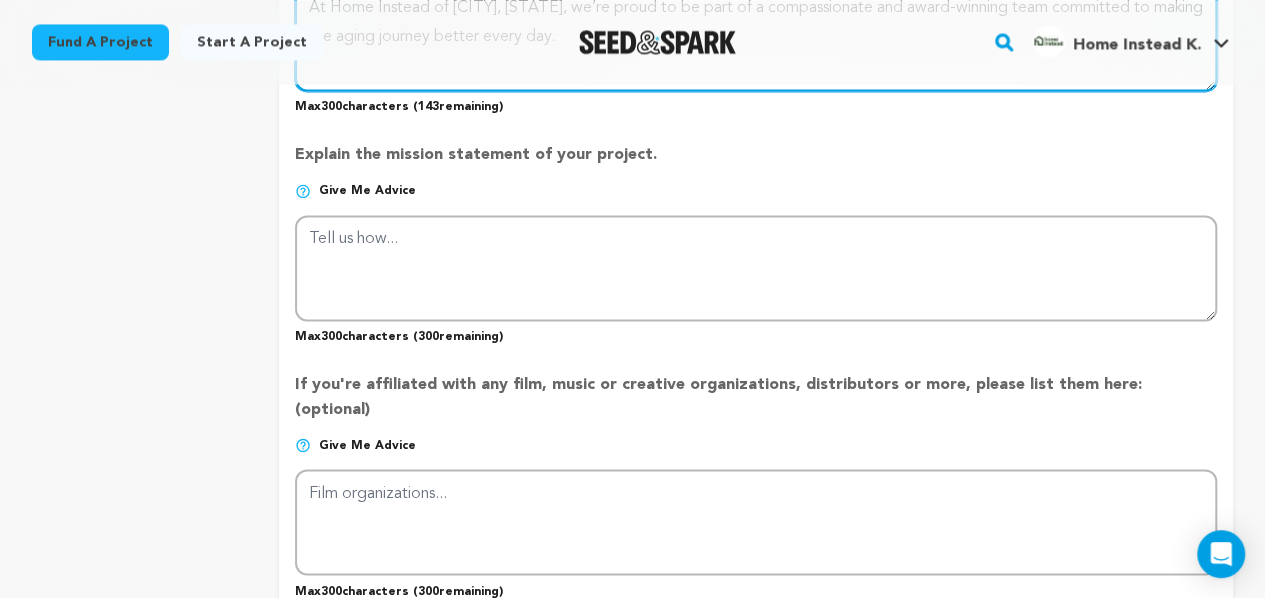 type on "At Home Instead of Kendallville, IN, we’re proud to be part of a compassionate and award-winning team committed to making the aging journey better every day." 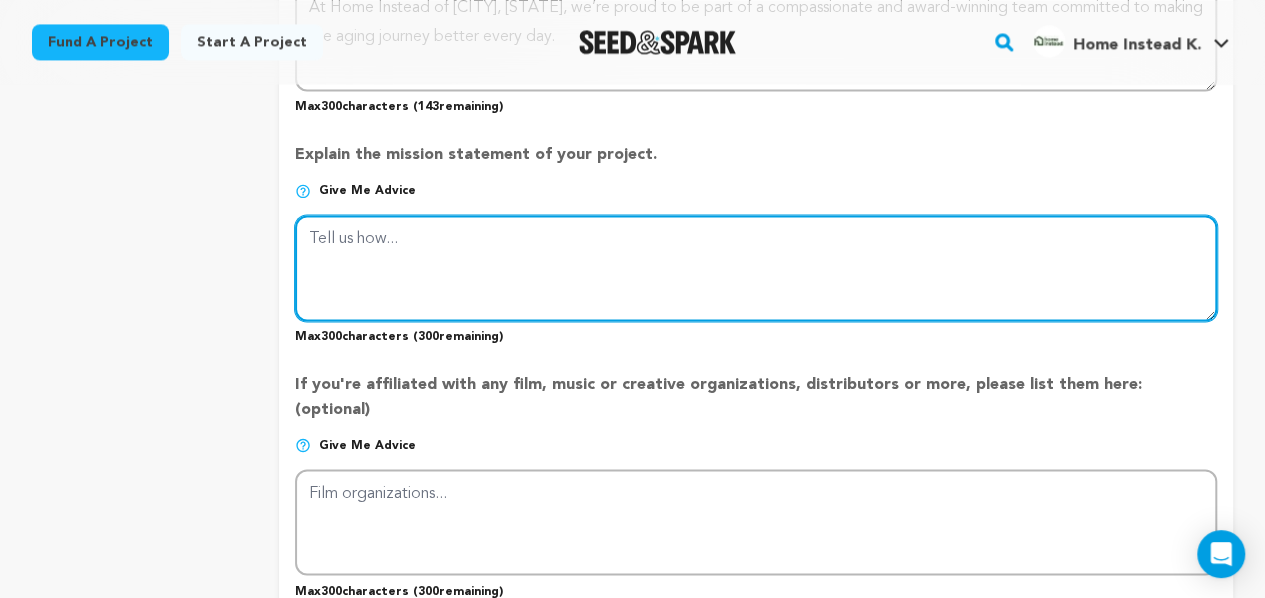 paste on "At Home Instead of Kendallville, IN, we’re proud to be part of a compassionate and award-winning team committed to making the aging journey better every day." 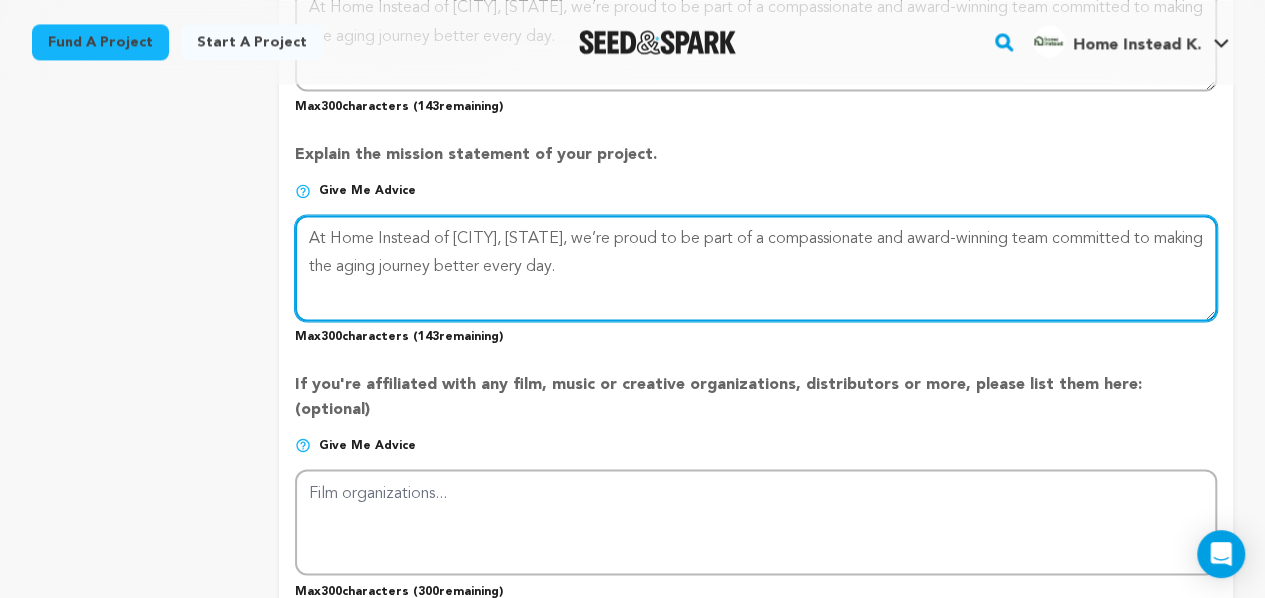 type on "At Home Instead of Kendallville, IN, we’re proud to be part of a compassionate and award-winning team committed to making the aging journey better every day." 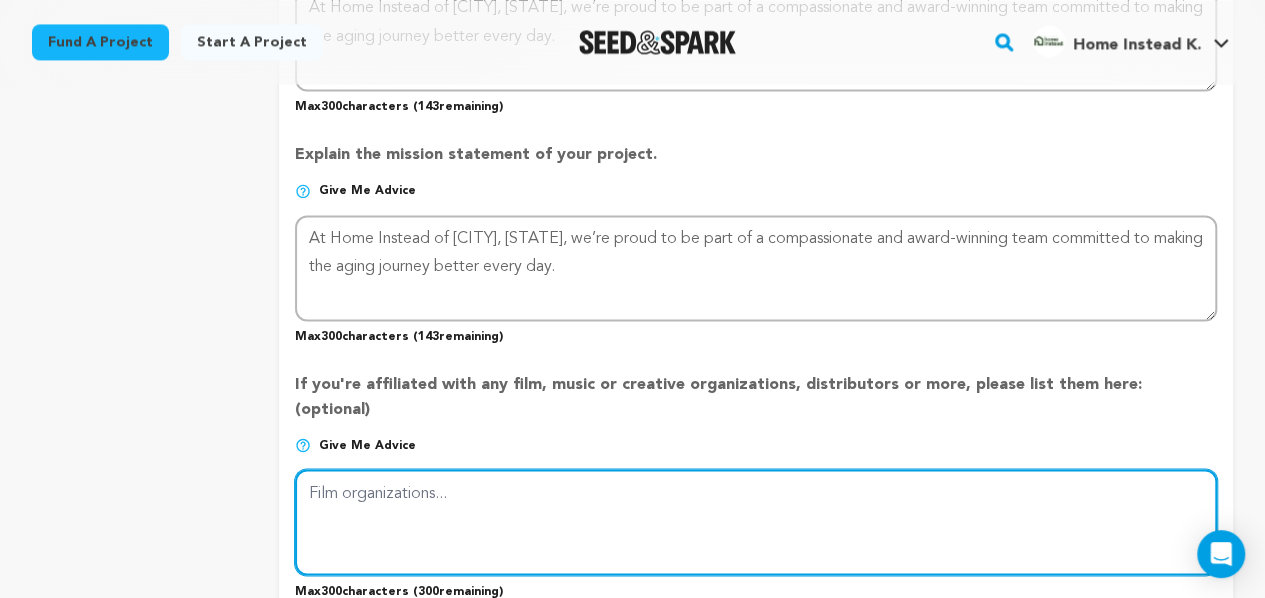 paste on "Home Instead of [CITY], [STATE], we’re proud to be part of a compassionate and award-winning team committed to making the aging journey better every day." 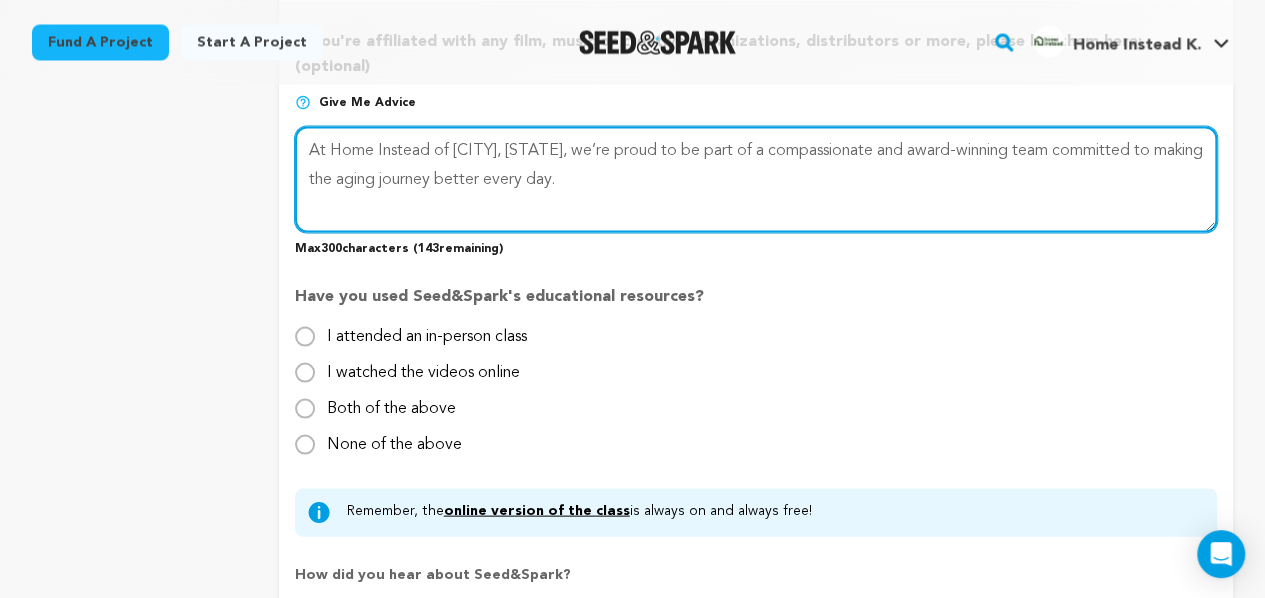 scroll, scrollTop: 1858, scrollLeft: 0, axis: vertical 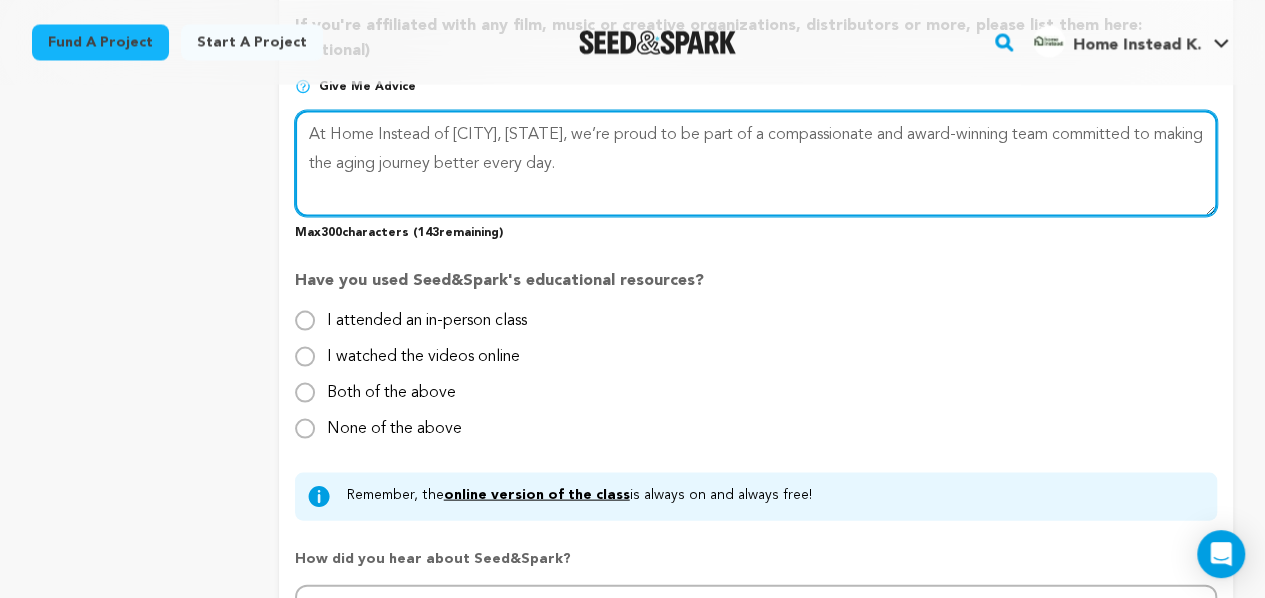 type on "Home Instead of [CITY], [STATE], we’re proud to be part of a compassionate and award-winning team committed to making the aging journey better every day." 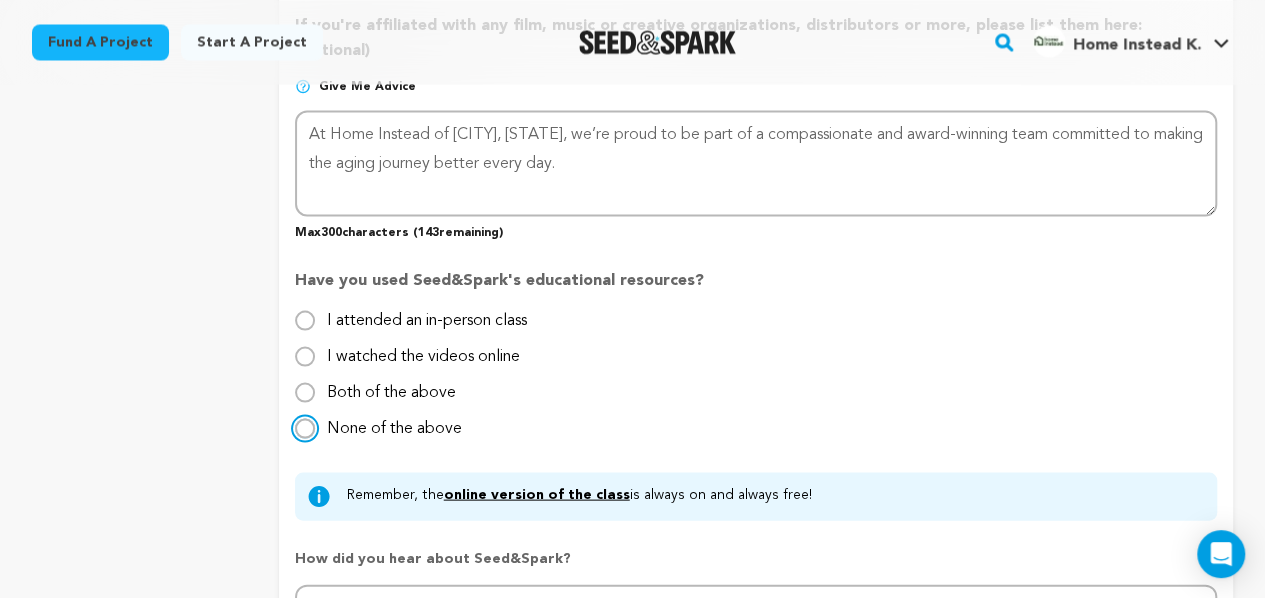 click on "None of the above" at bounding box center (305, 428) 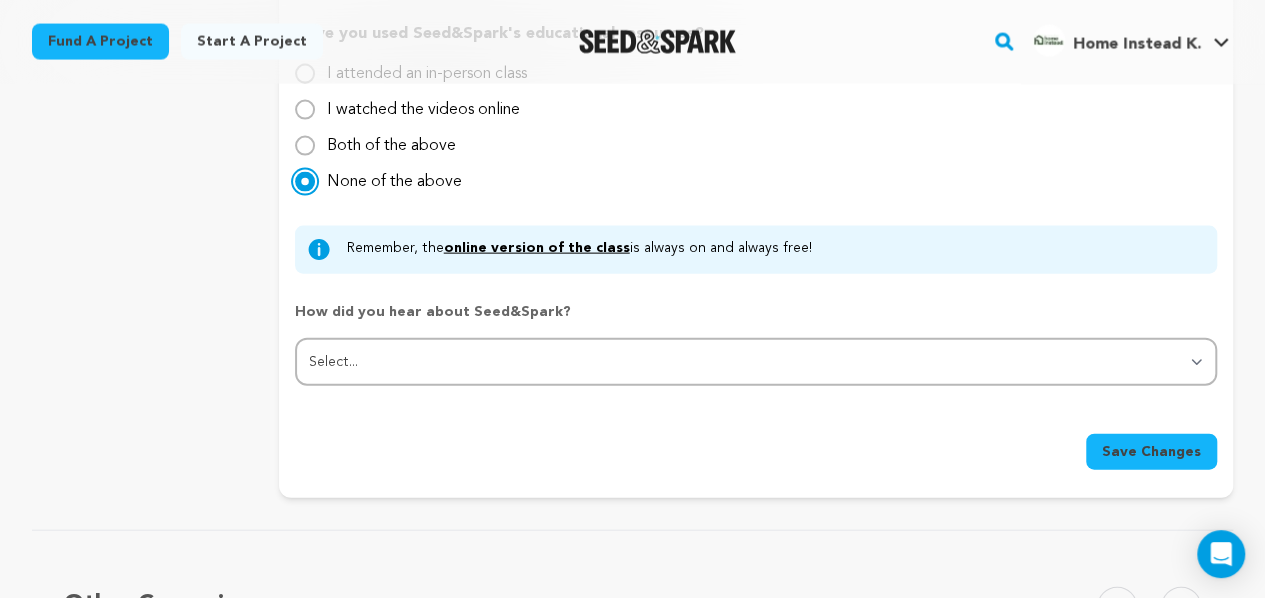 scroll, scrollTop: 2108, scrollLeft: 0, axis: vertical 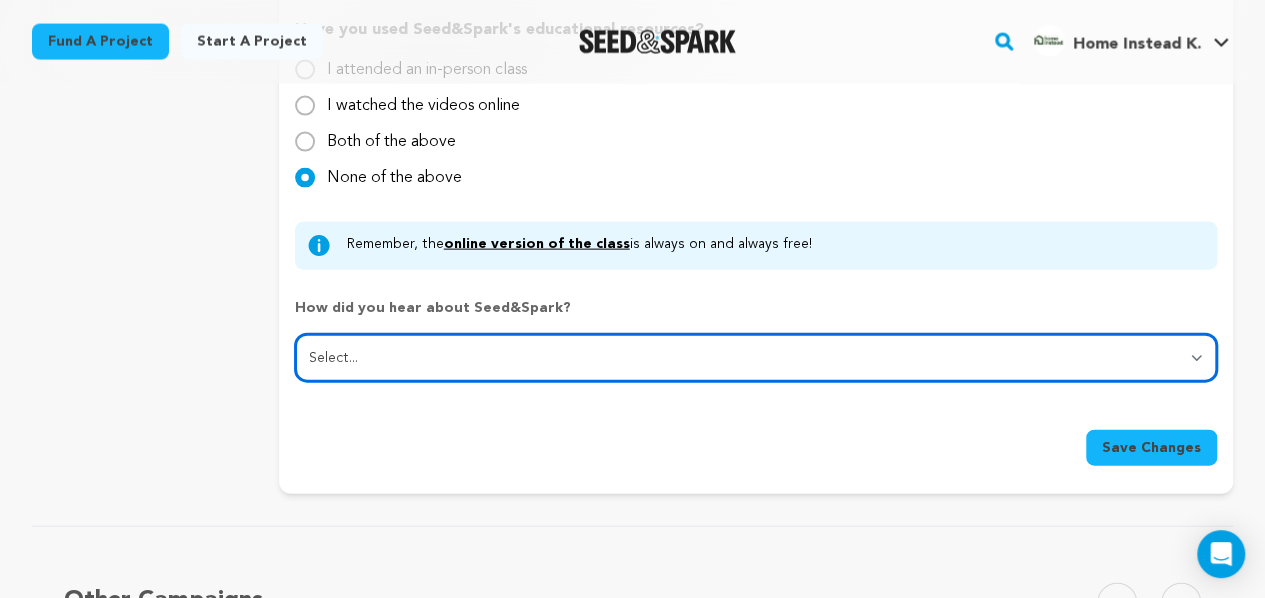 click on "Select...
From a friend Social media Film festival or film organization Took an in-person class Online search Article or podcast Email Other" at bounding box center (756, 358) 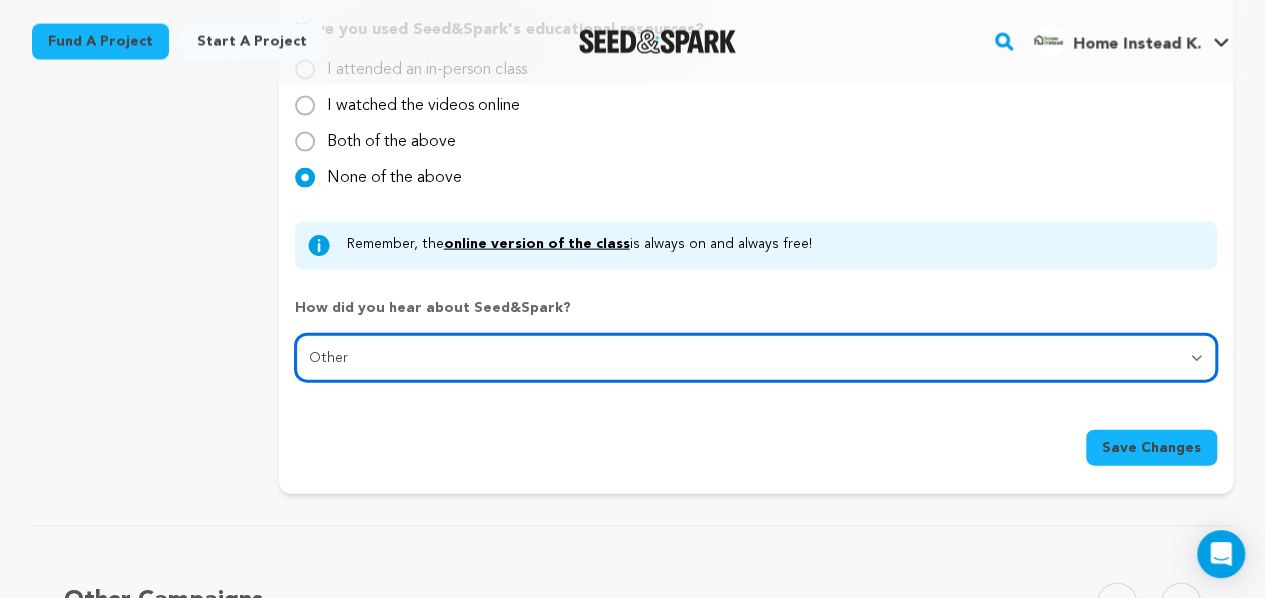 click on "Select...
From a friend Social media Film festival or film organization Took an in-person class Online search Article or podcast Email Other" at bounding box center (756, 358) 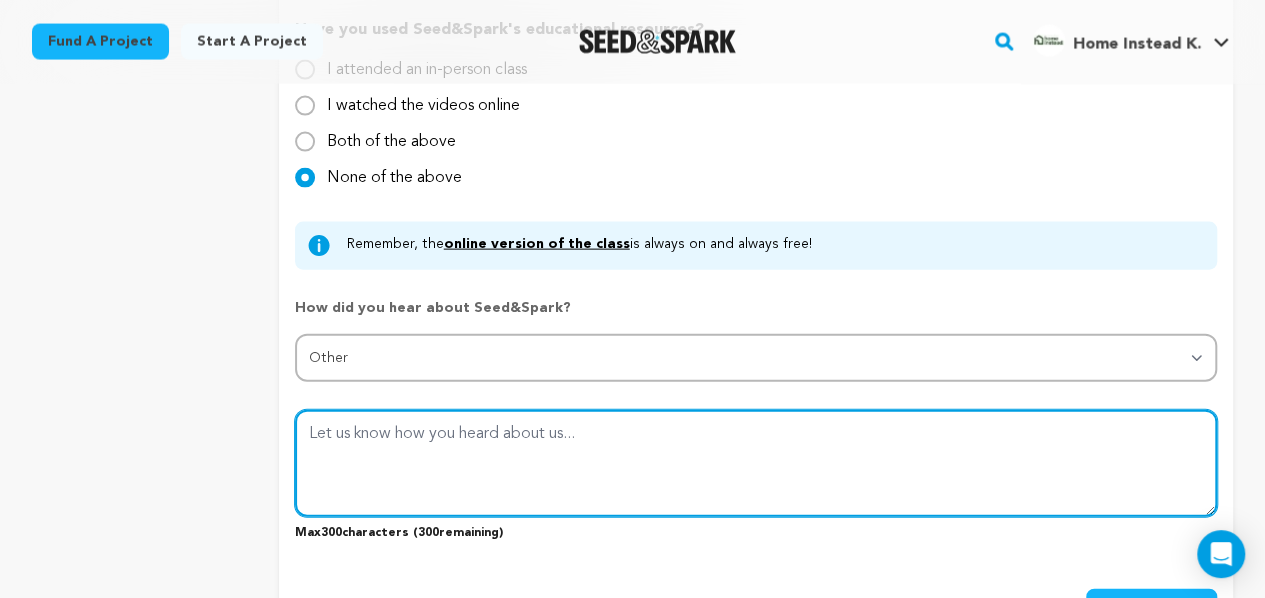 paste on "At Home Instead of Kendallville, IN, we’re proud to be part of a compassionate and award-winning team committed to making the aging journey better every day." 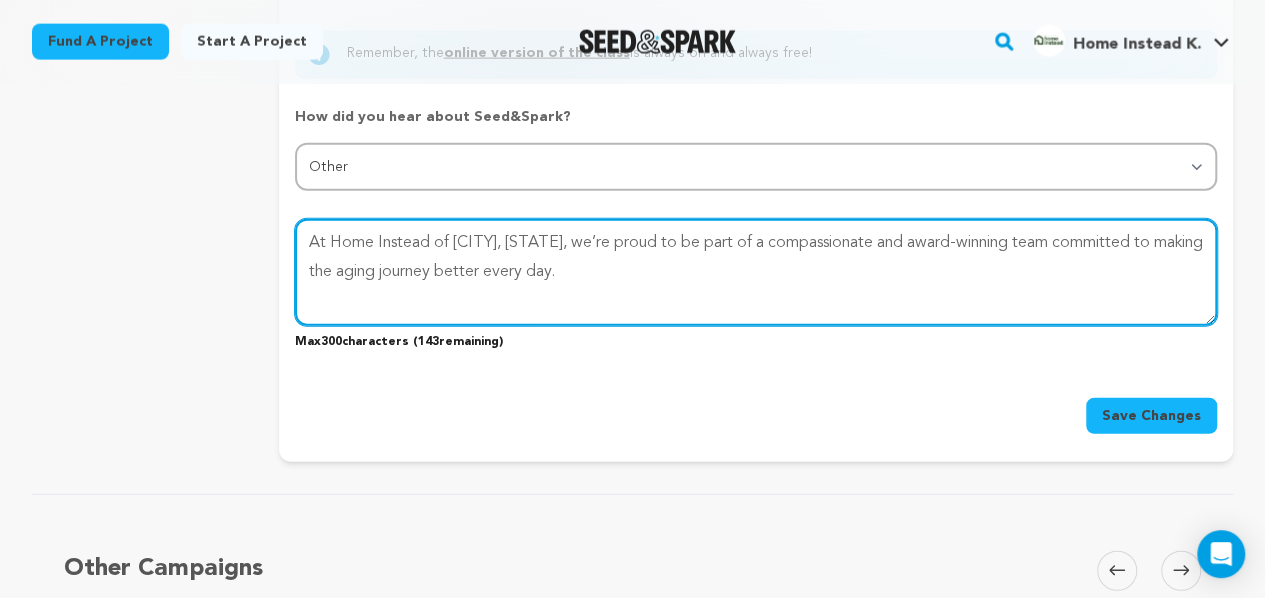 scroll, scrollTop: 2332, scrollLeft: 0, axis: vertical 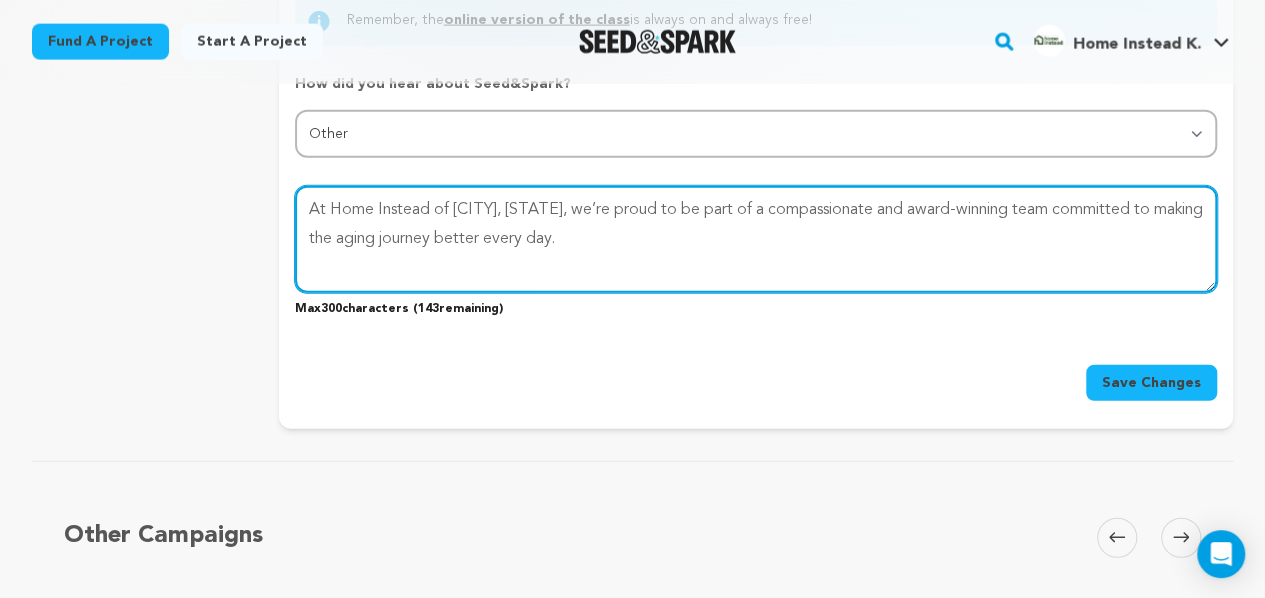 type on "At Home Instead of Kendallville, IN, we’re proud to be part of a compassionate and award-winning team committed to making the aging journey better every day." 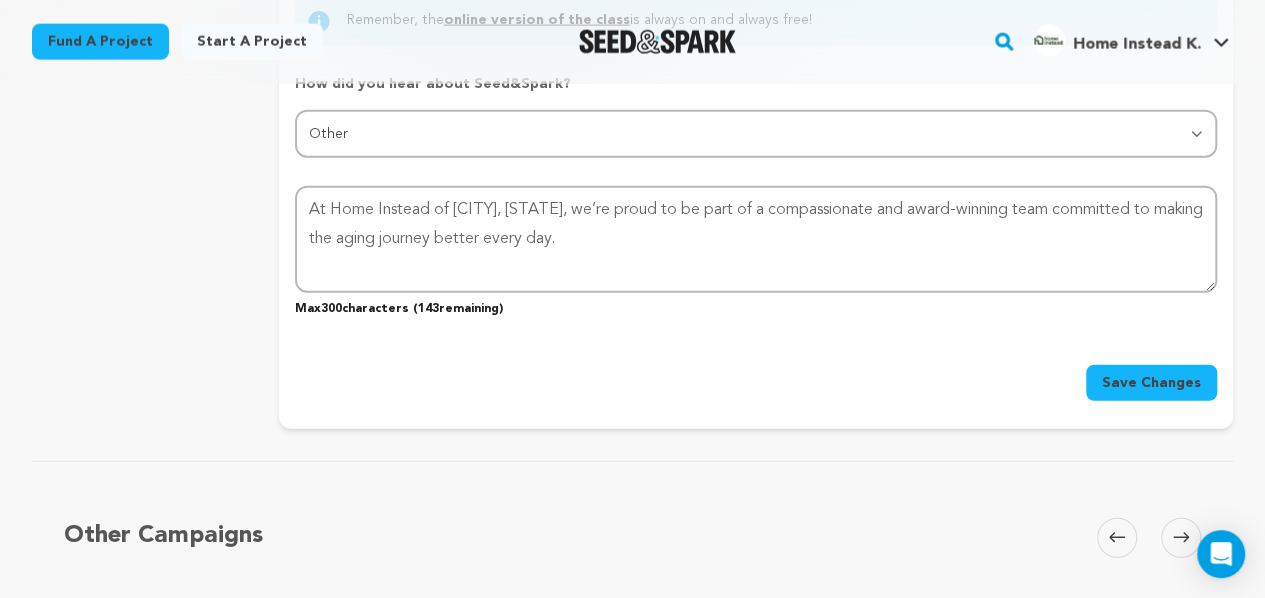 click on "Save Changes" at bounding box center [1151, 383] 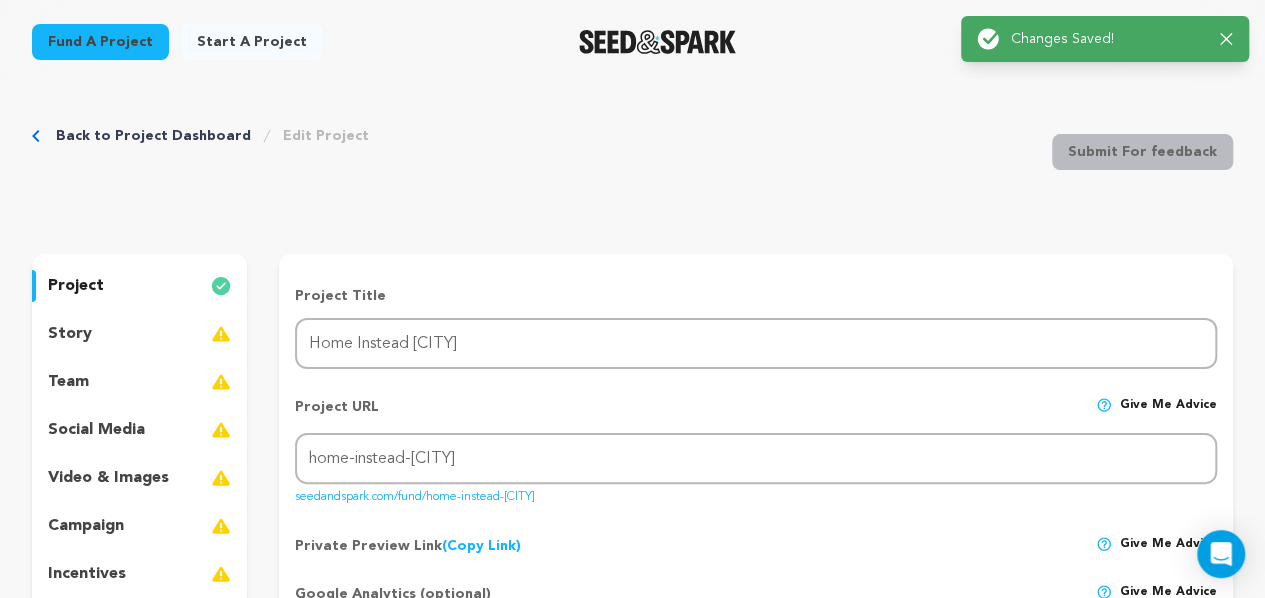 scroll, scrollTop: 0, scrollLeft: 0, axis: both 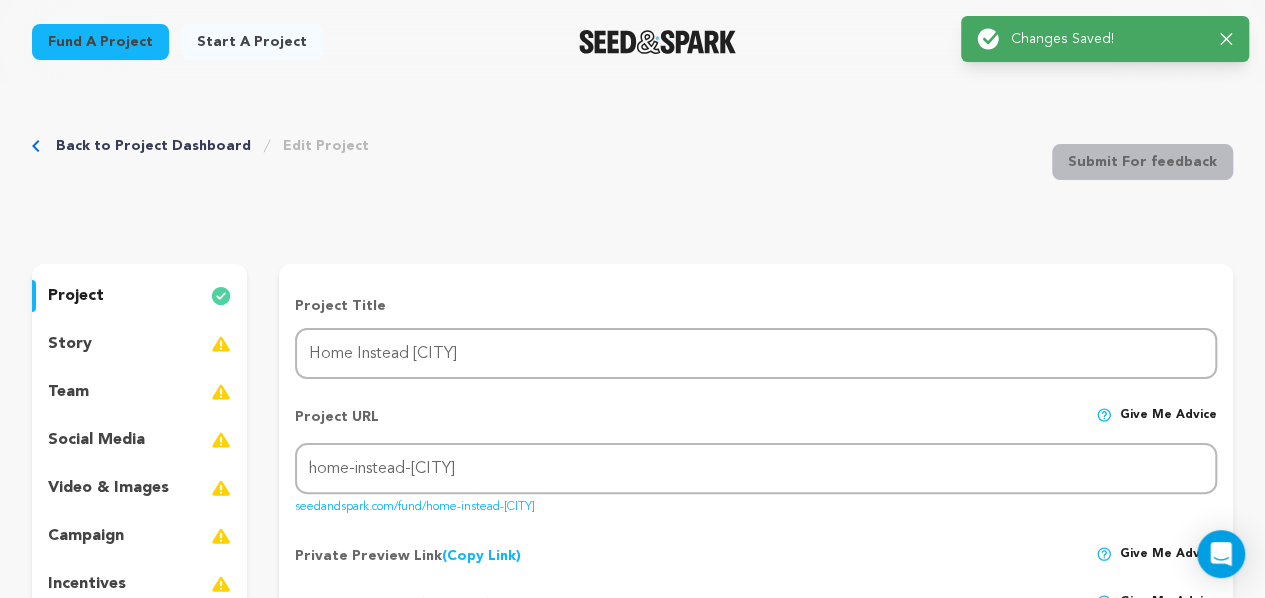 click on "story" at bounding box center (70, 344) 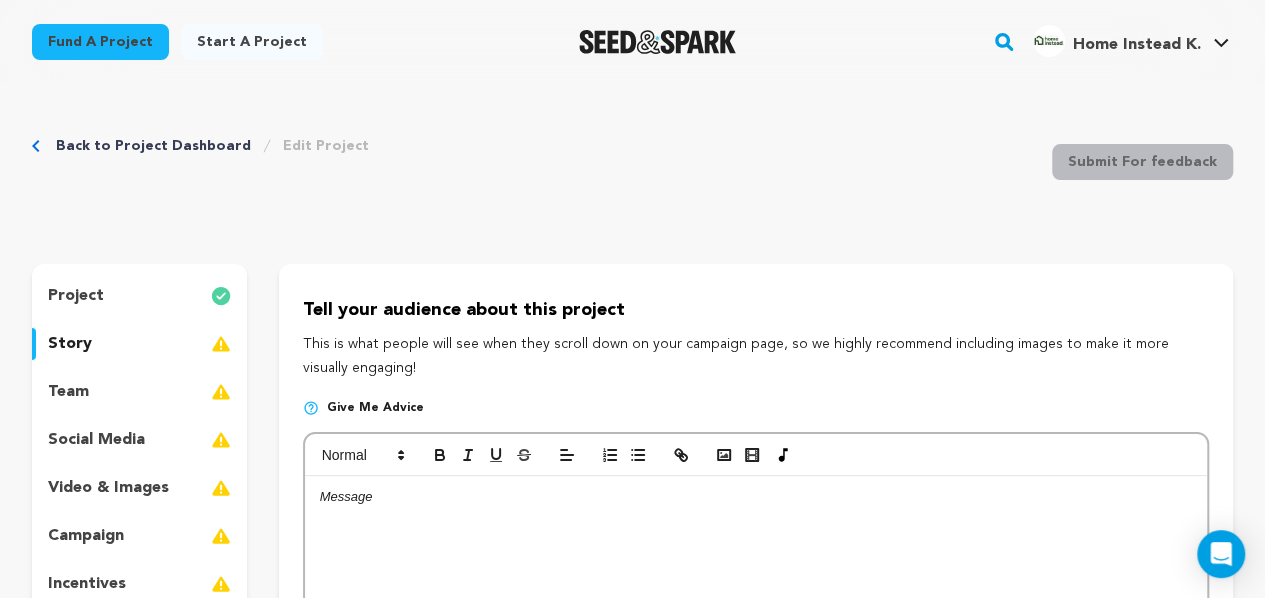 click at bounding box center (756, 626) 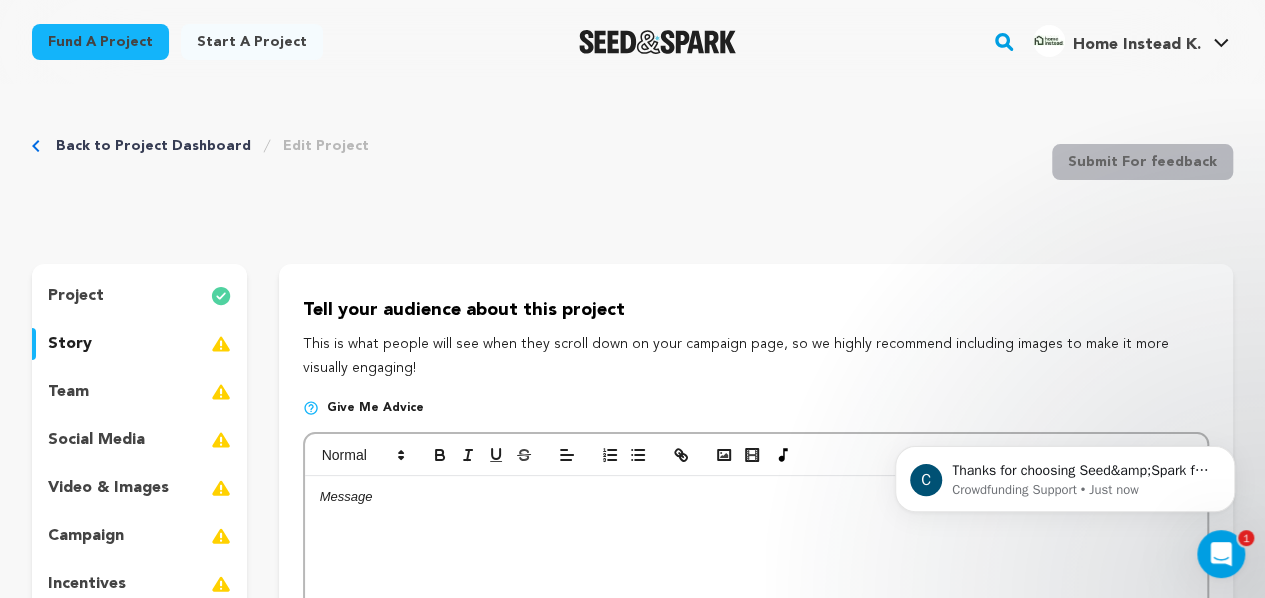 scroll, scrollTop: 0, scrollLeft: 0, axis: both 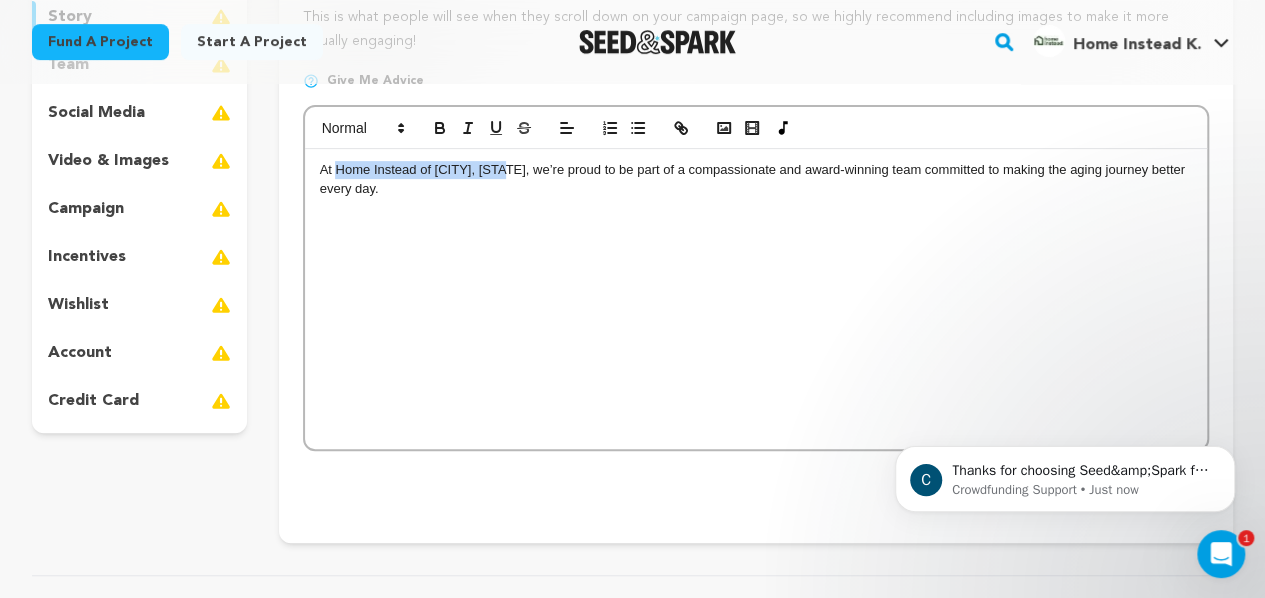 drag, startPoint x: 335, startPoint y: 167, endPoint x: 499, endPoint y: 163, distance: 164.04877 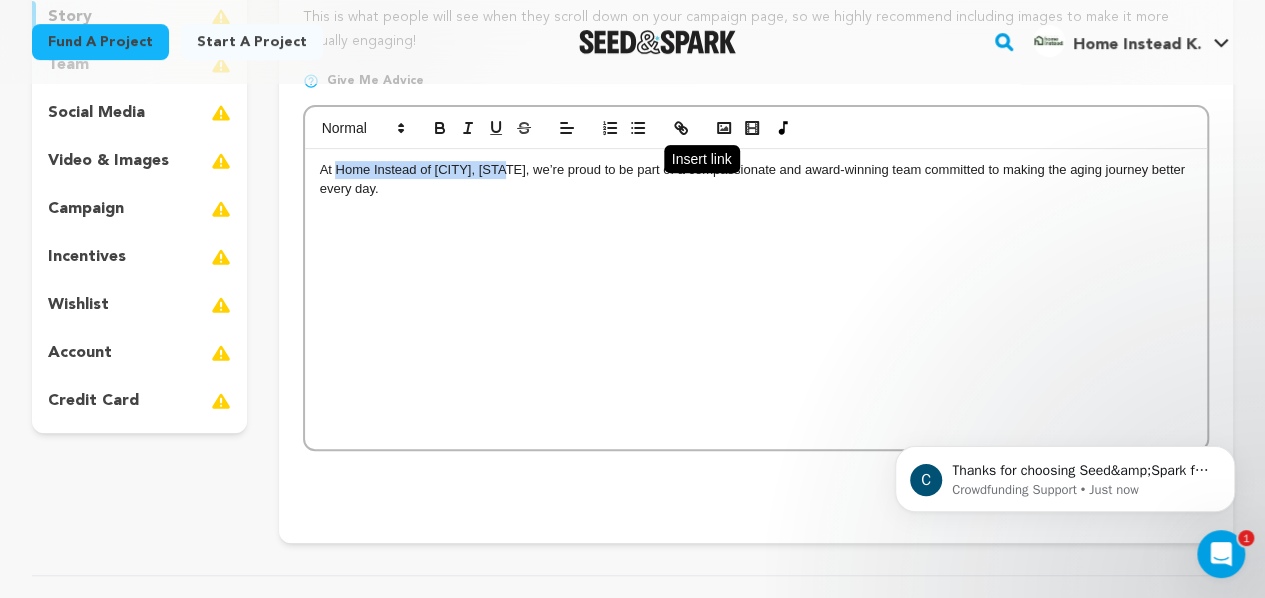 click 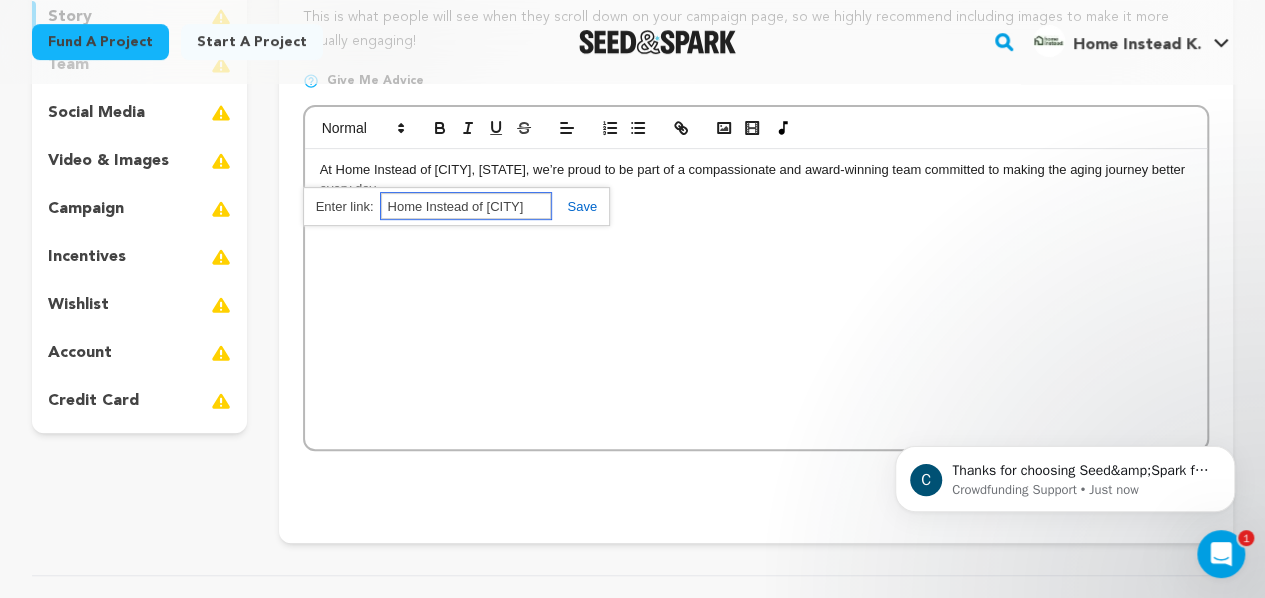 paste on "https://www.homeinstead.com/home-care/usa/in/kendallville/871/" 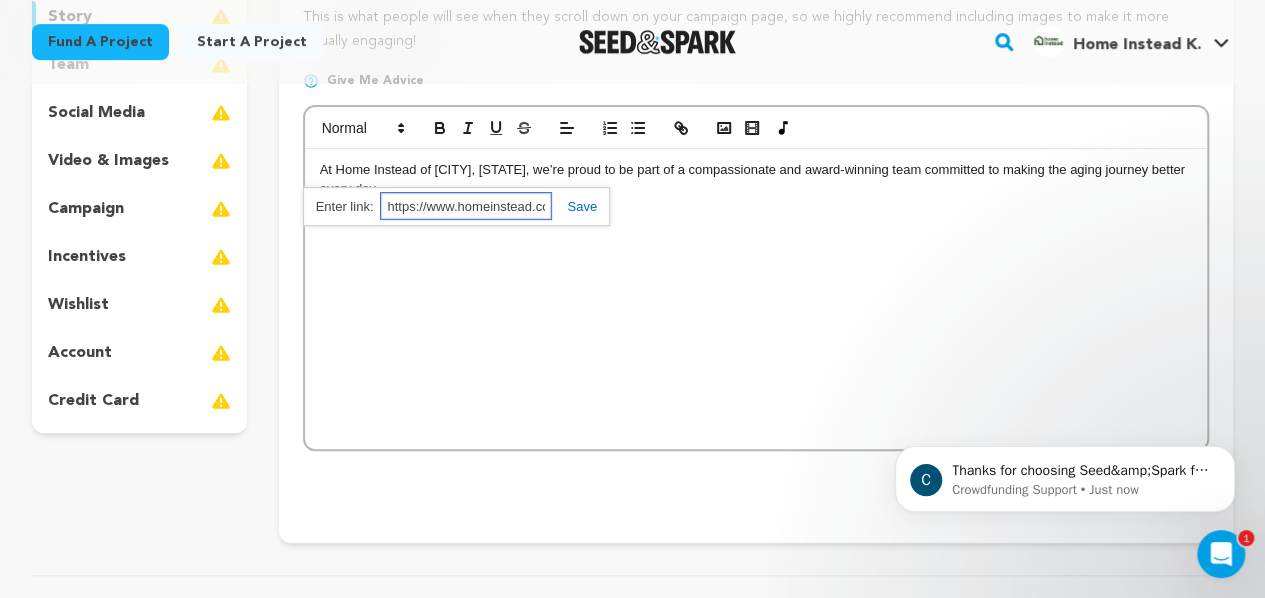 scroll, scrollTop: 0, scrollLeft: 214, axis: horizontal 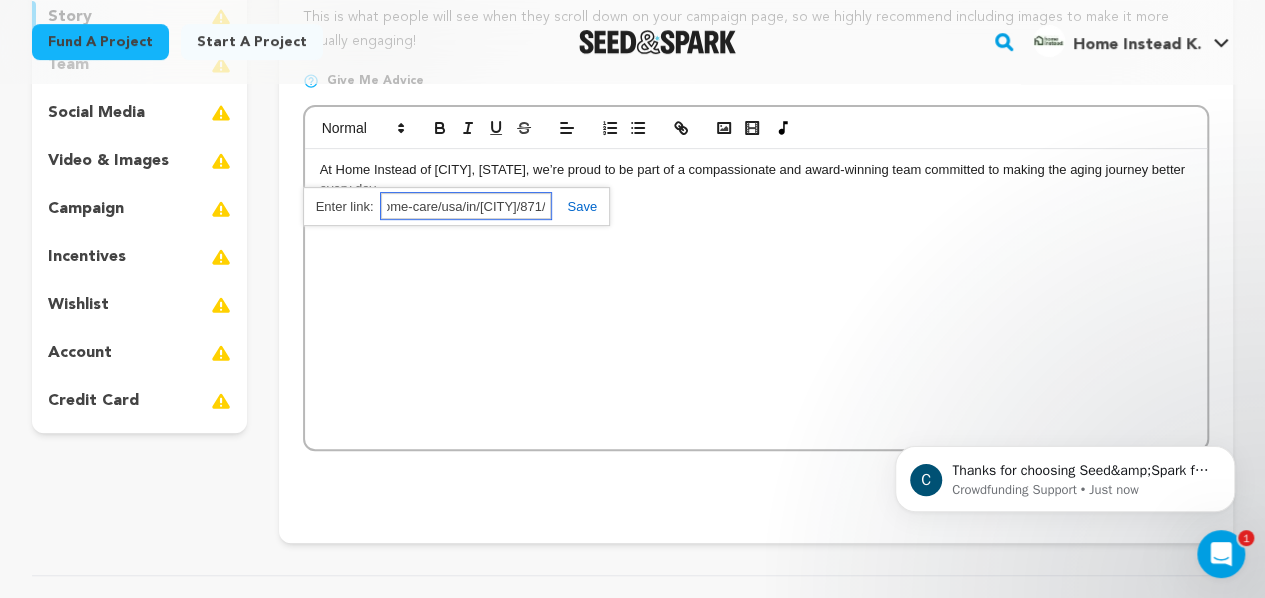type on "https://www.homeinstead.com/home-care/usa/in/kendallville/871/" 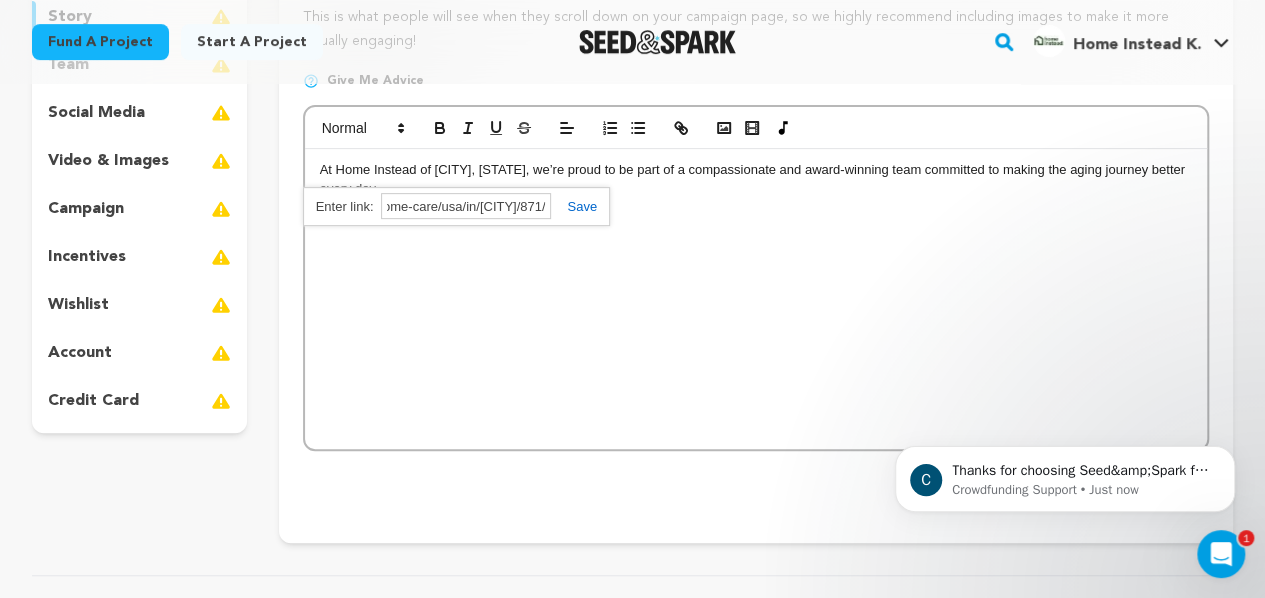 click at bounding box center [574, 206] 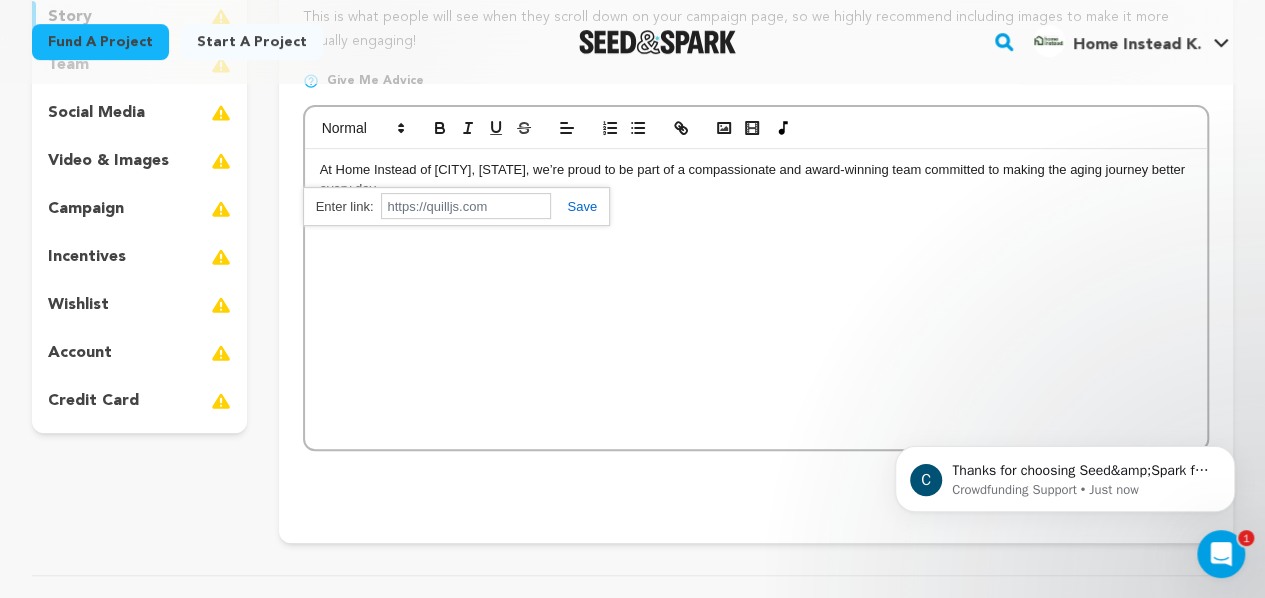 scroll, scrollTop: 0, scrollLeft: 0, axis: both 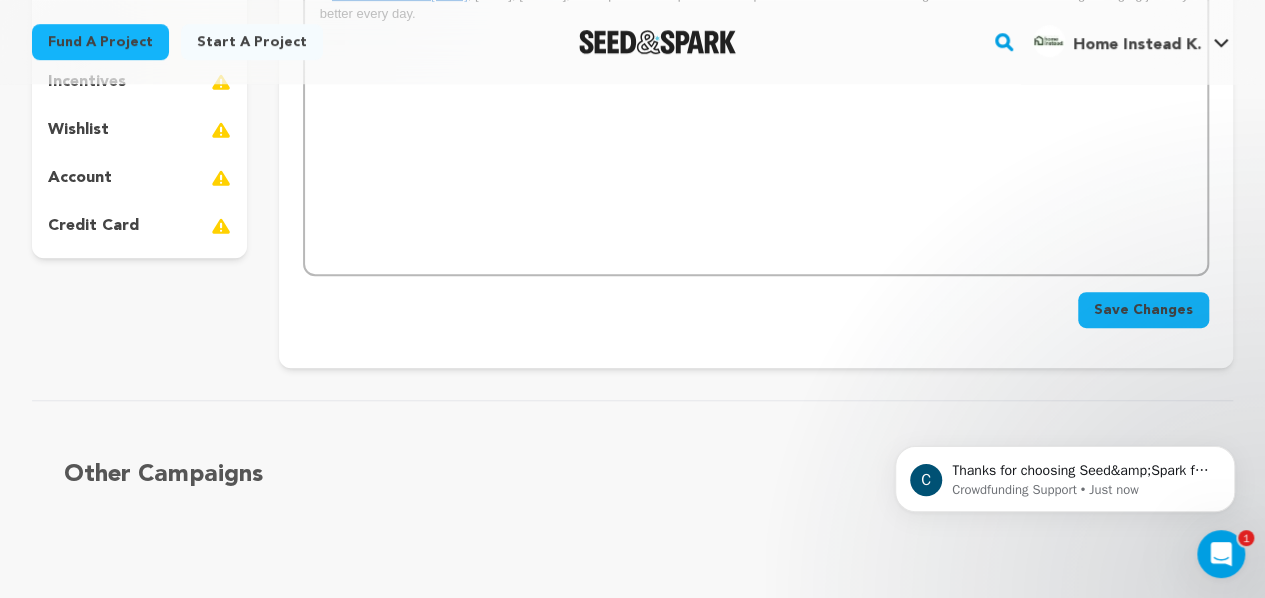 click on "Save Changes" at bounding box center (1143, 310) 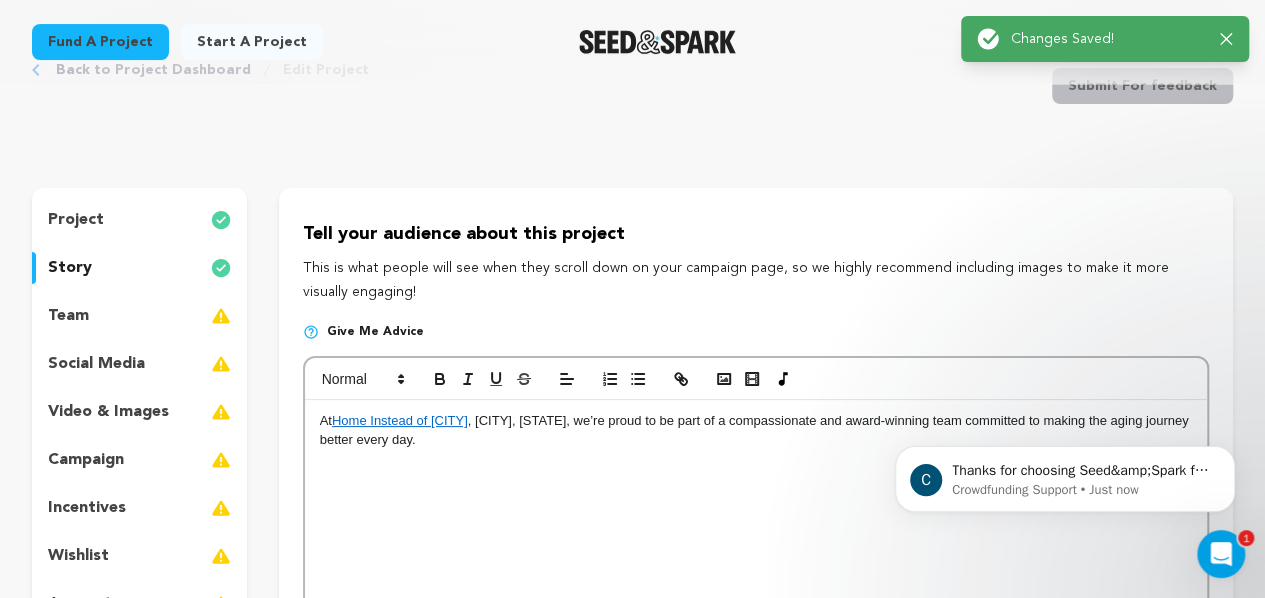 scroll, scrollTop: 0, scrollLeft: 0, axis: both 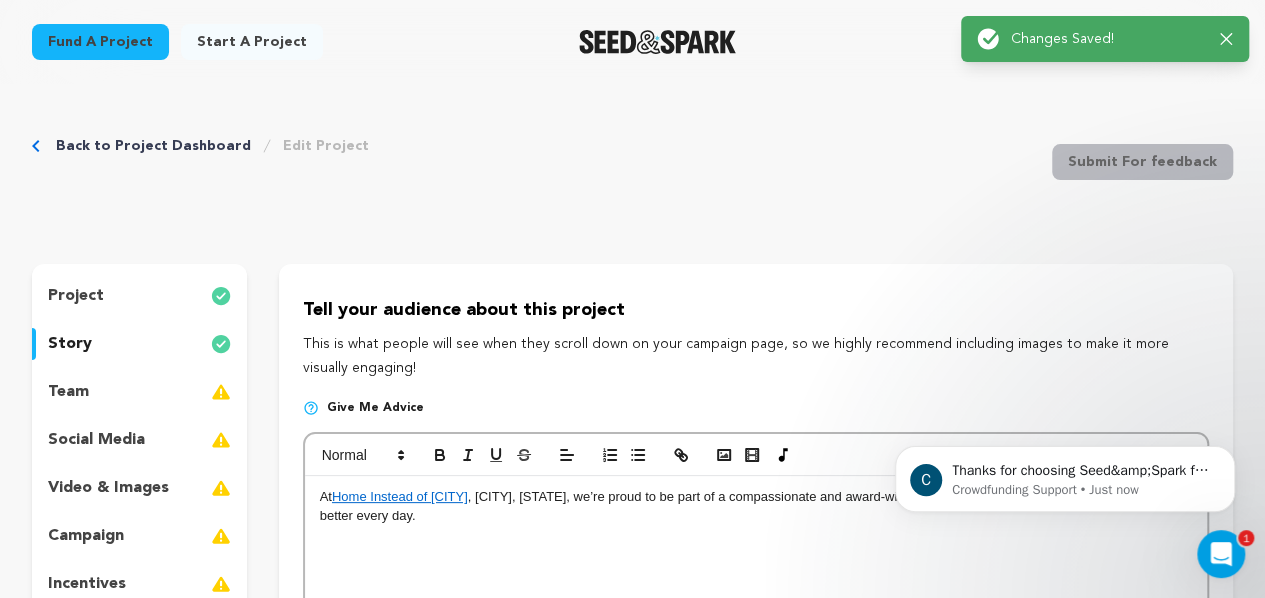 click on "team" at bounding box center (68, 392) 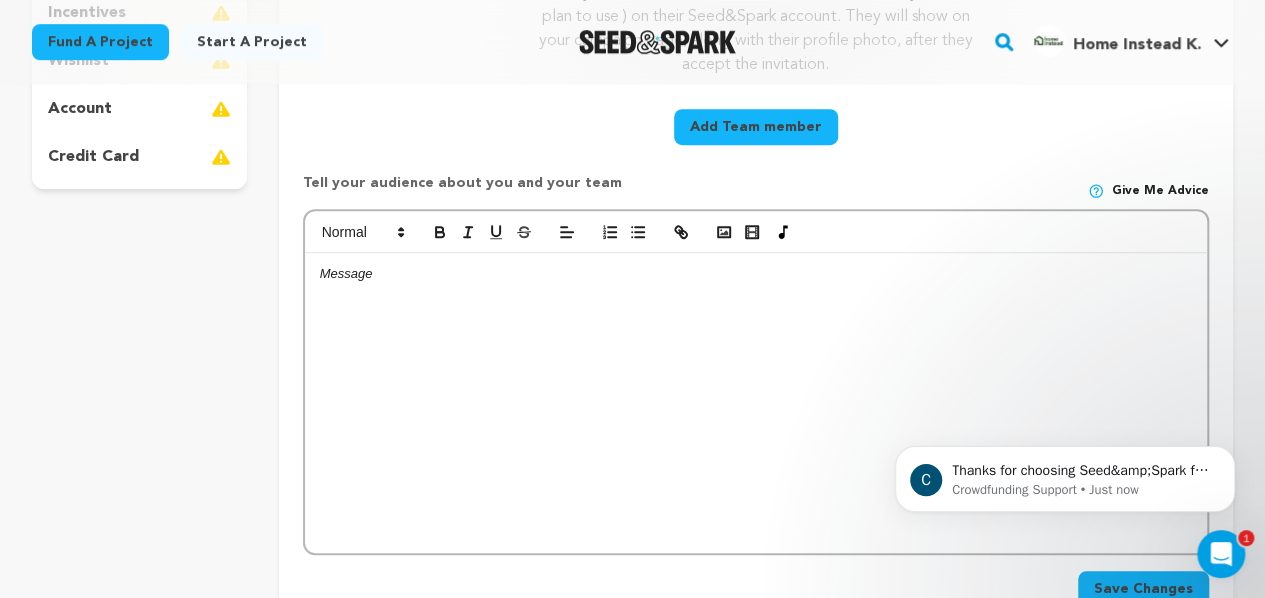 scroll, scrollTop: 574, scrollLeft: 0, axis: vertical 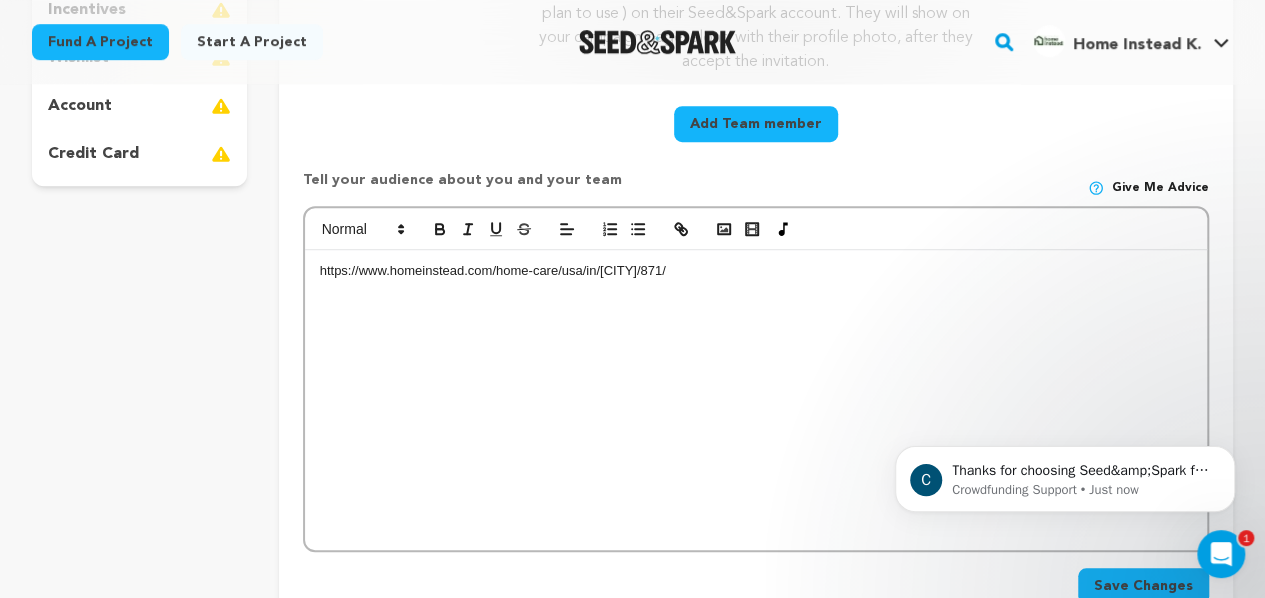 click on "https://www.homeinstead.com/home-care/usa/in/kendallville/871/" at bounding box center (756, 271) 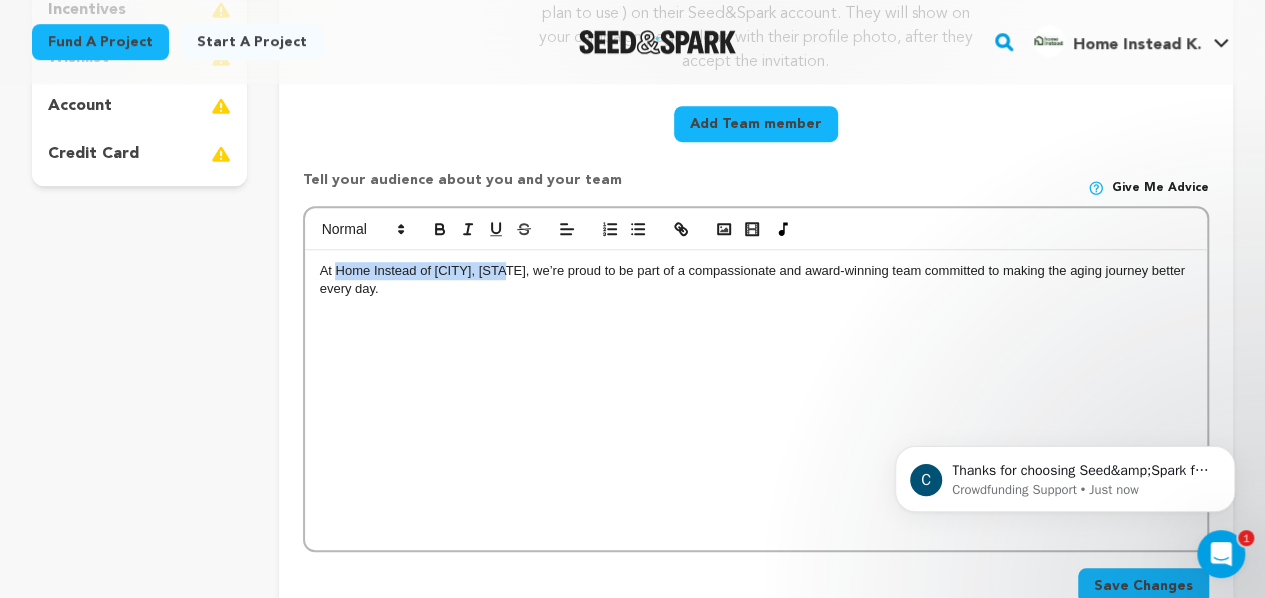 drag, startPoint x: 334, startPoint y: 273, endPoint x: 498, endPoint y: 265, distance: 164.195 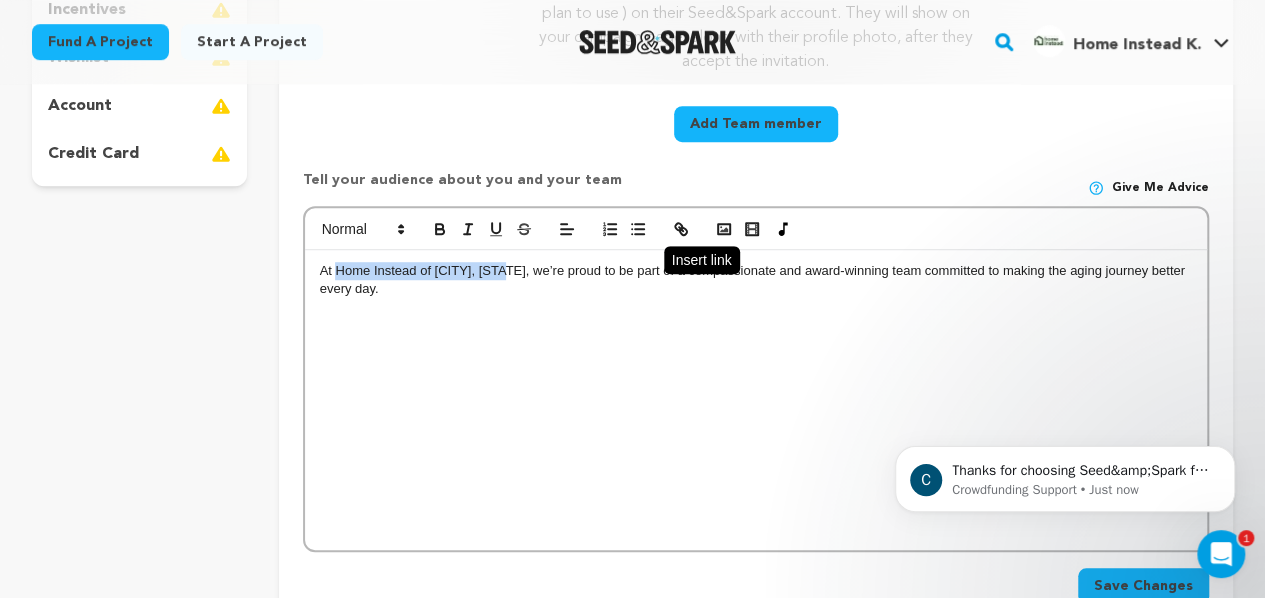 click 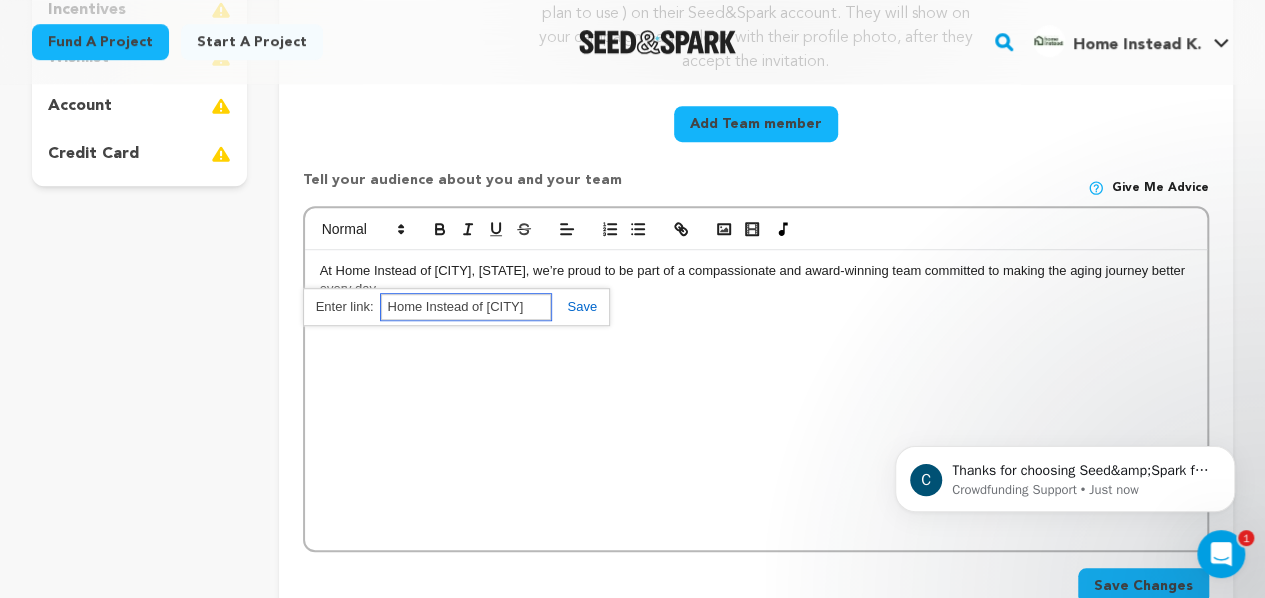 paste on "https://www.homeinstead.com/home-care/usa/in/kendallville/871/" 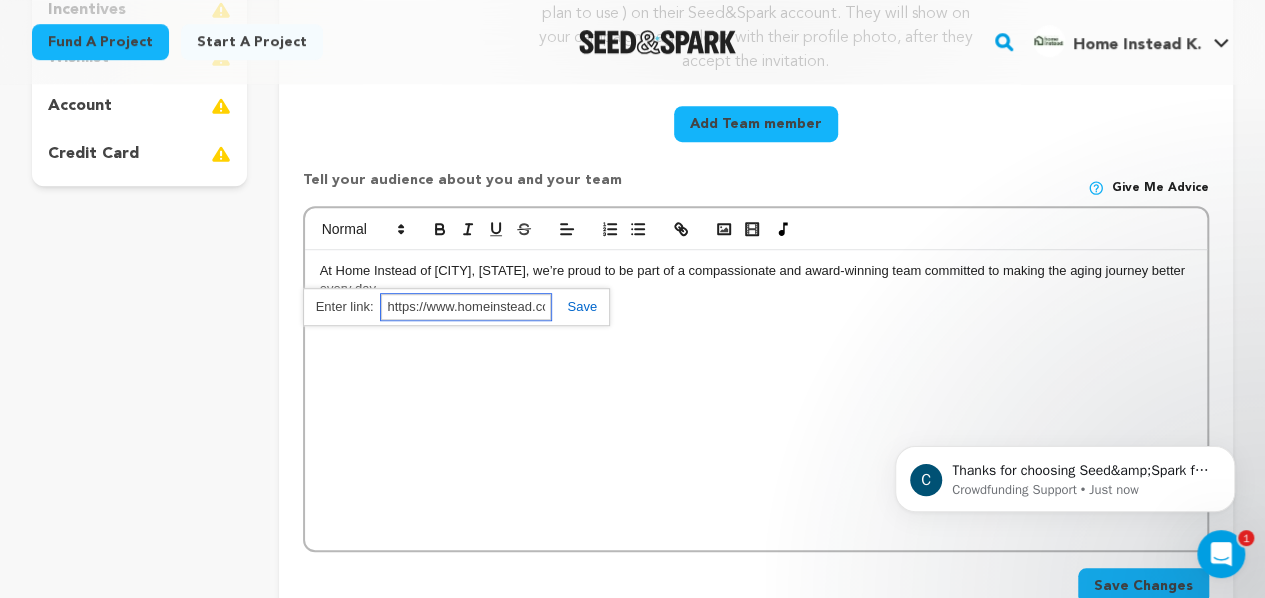 scroll, scrollTop: 0, scrollLeft: 214, axis: horizontal 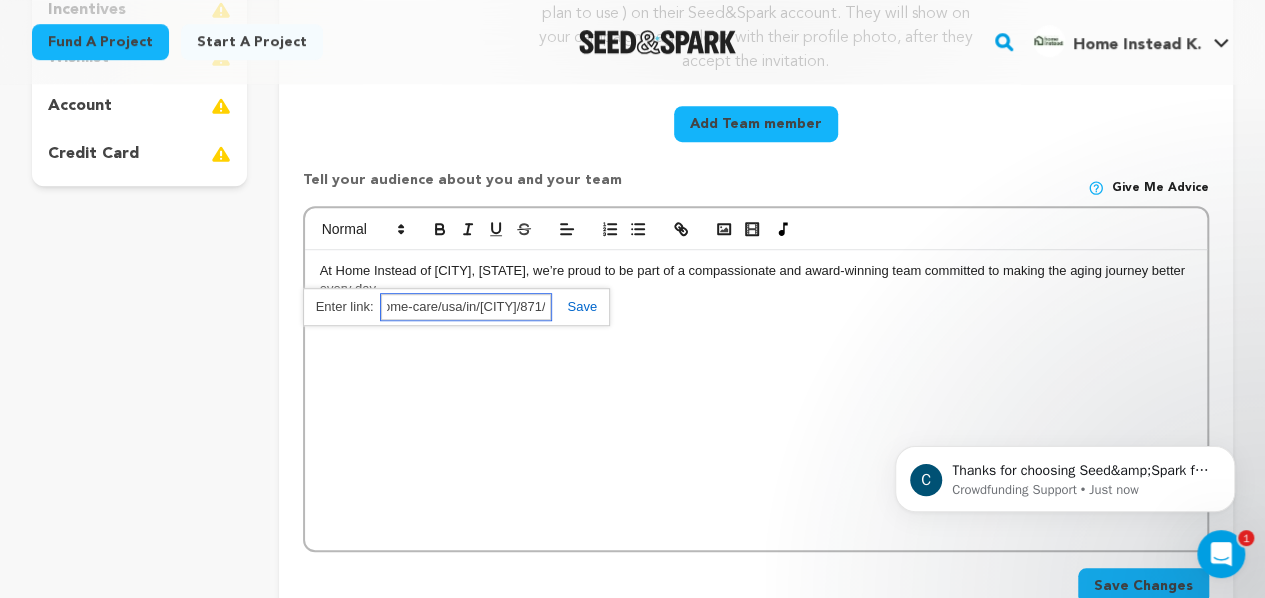 type on "https://www.homeinstead.com/home-care/usa/in/kendallville/871/" 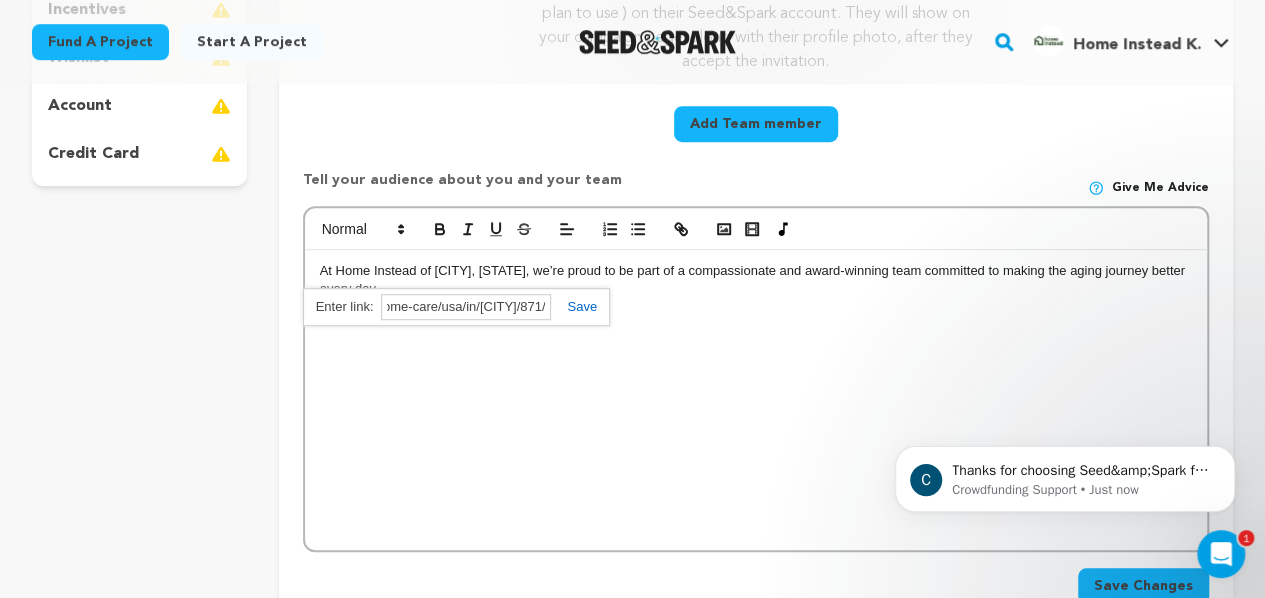 scroll, scrollTop: 0, scrollLeft: 0, axis: both 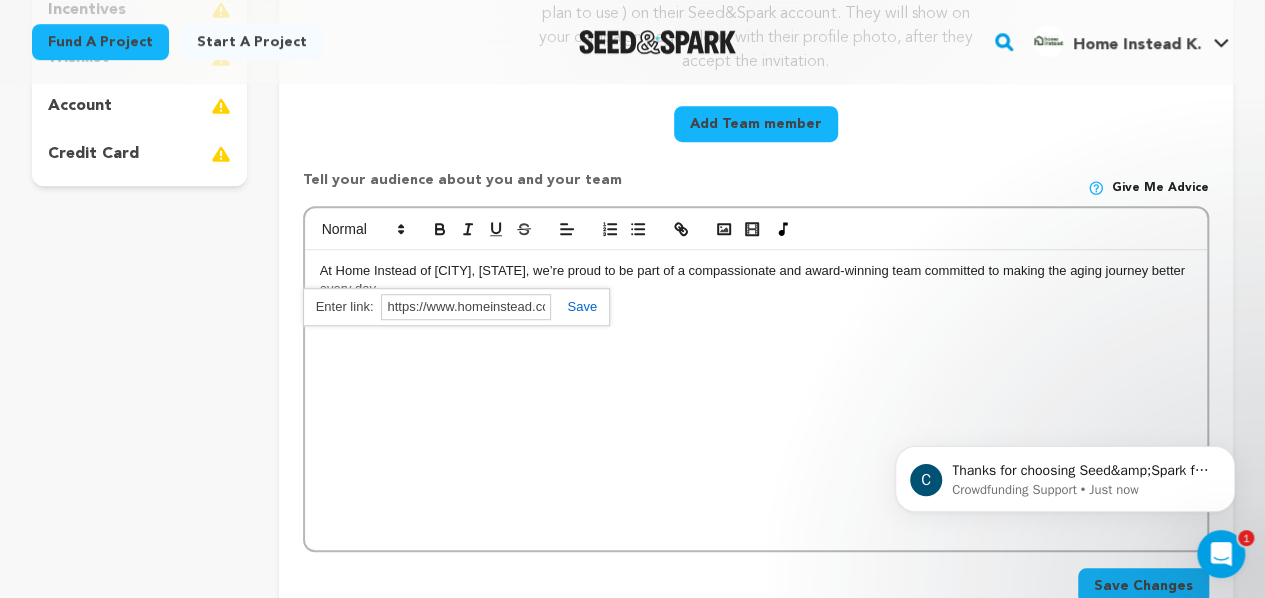 click at bounding box center [574, 306] 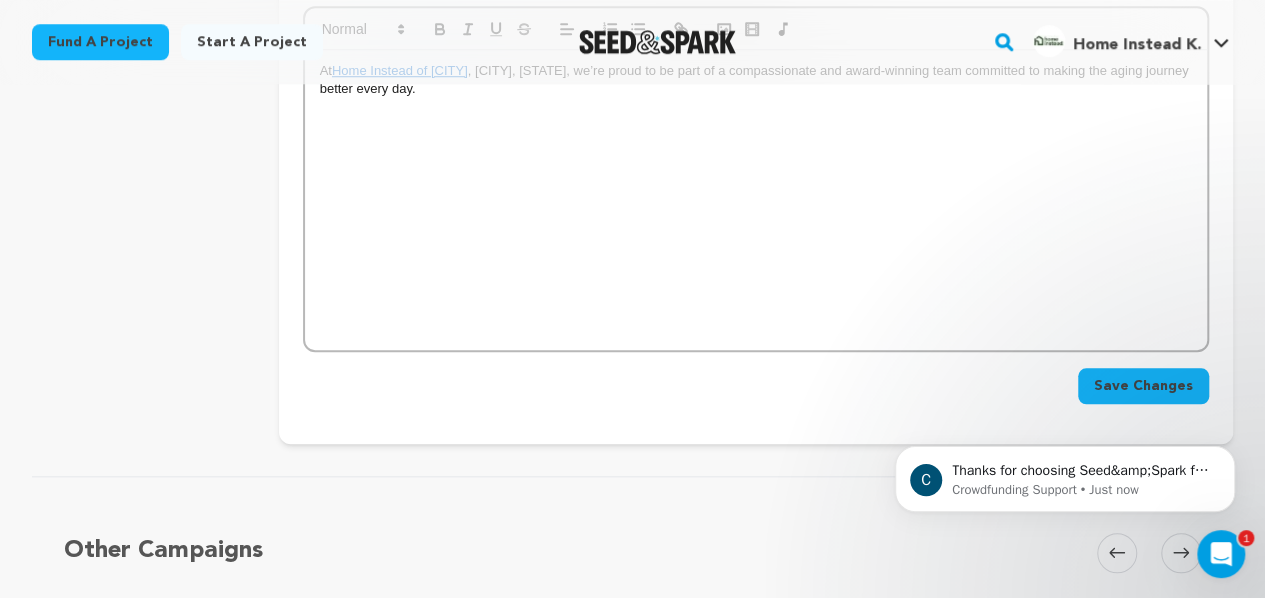 scroll, scrollTop: 776, scrollLeft: 0, axis: vertical 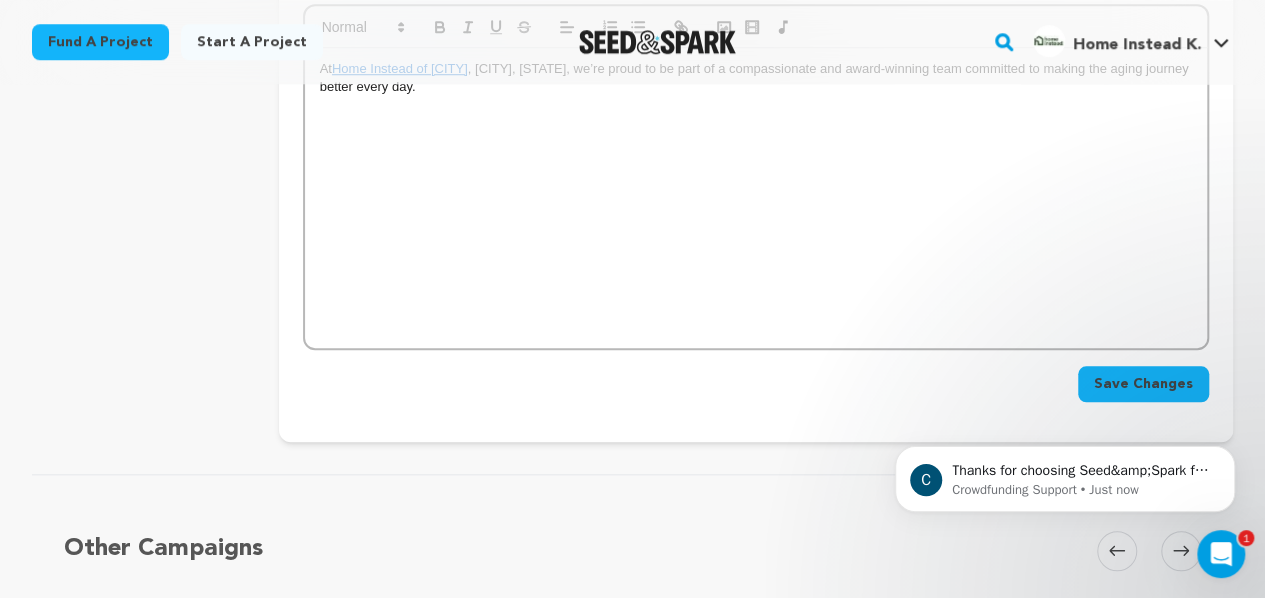 click on "Save Changes" at bounding box center (1143, 384) 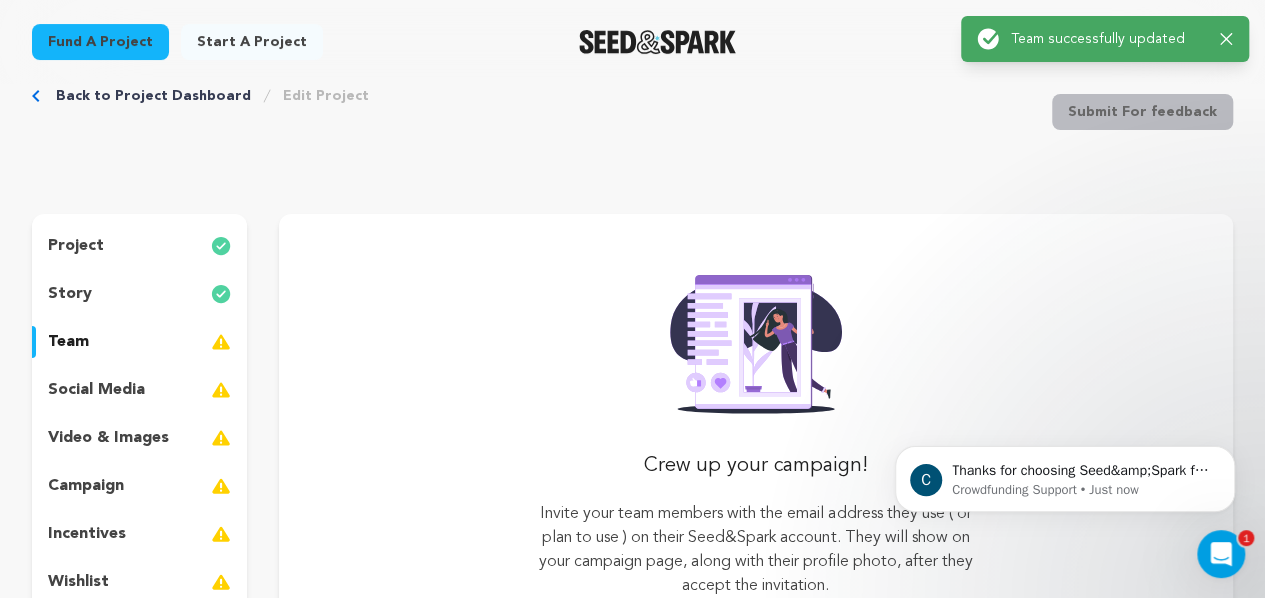 scroll, scrollTop: 0, scrollLeft: 0, axis: both 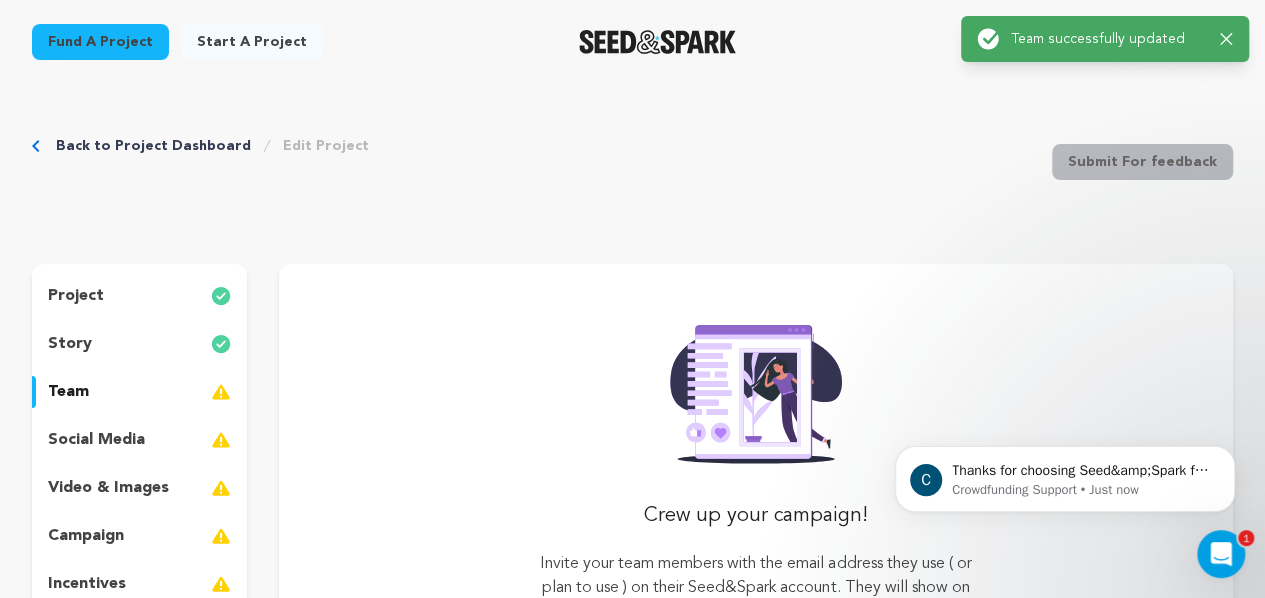click on "social media" at bounding box center [96, 440] 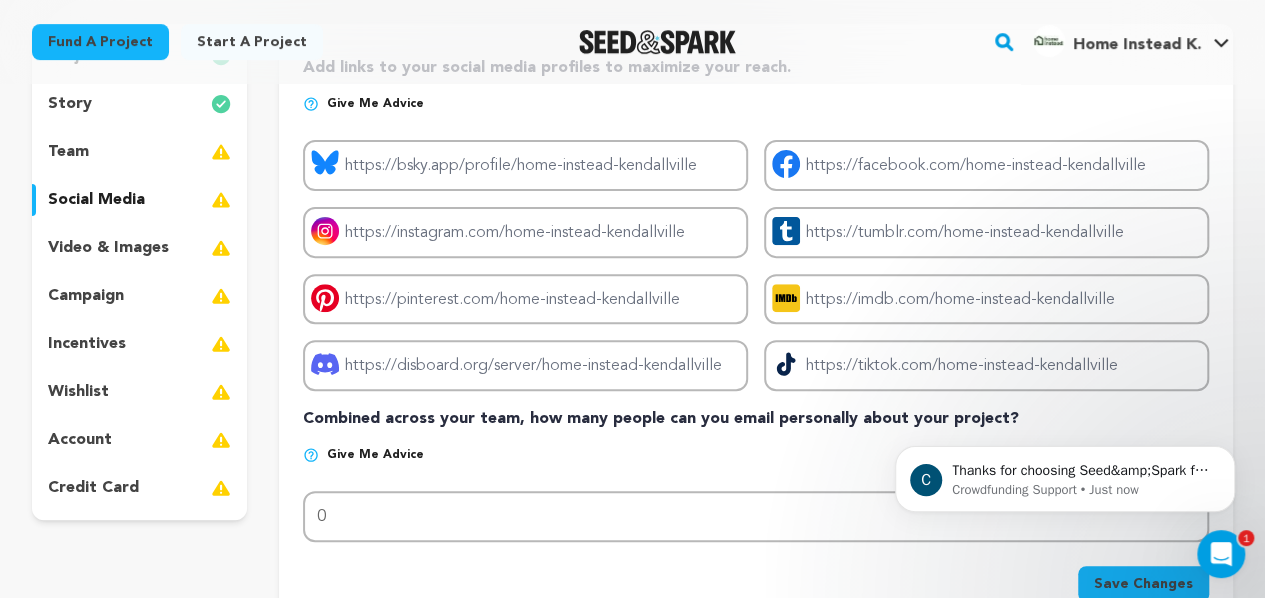scroll, scrollTop: 244, scrollLeft: 0, axis: vertical 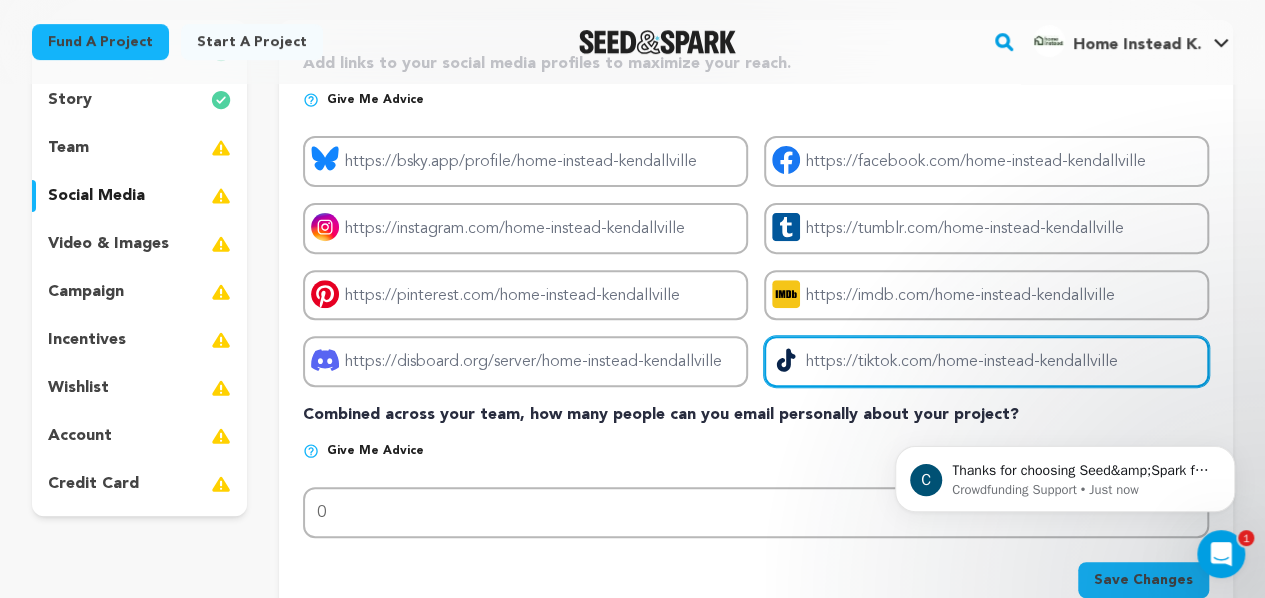 click on "Project tiktok link" at bounding box center [986, 361] 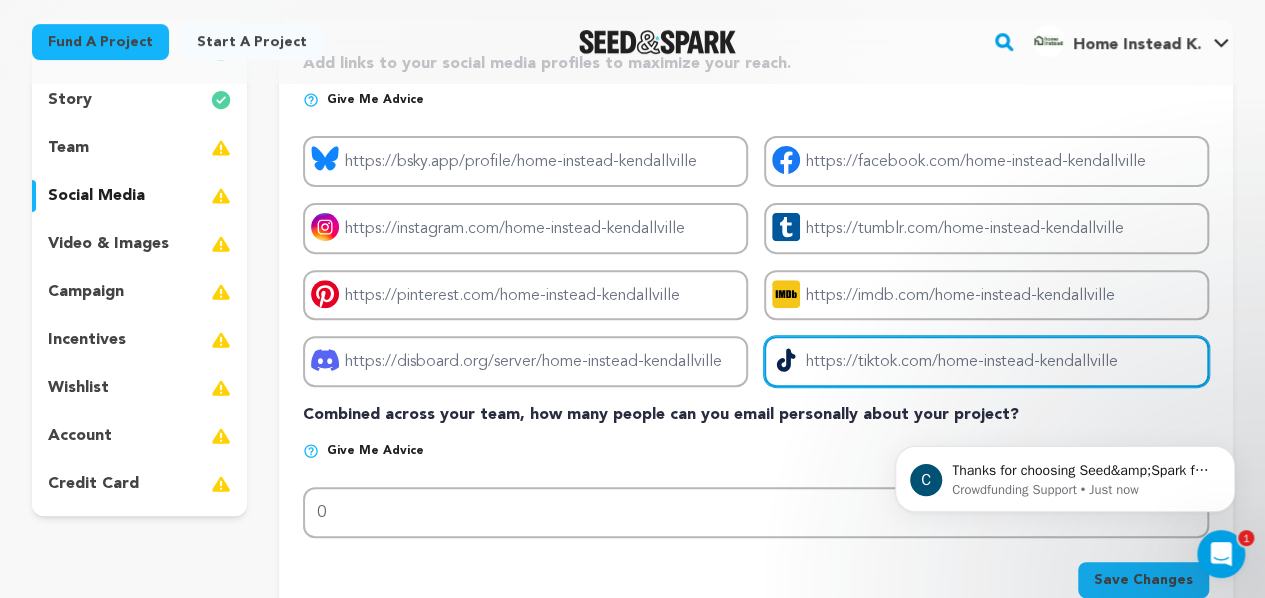 scroll, scrollTop: 420, scrollLeft: 0, axis: vertical 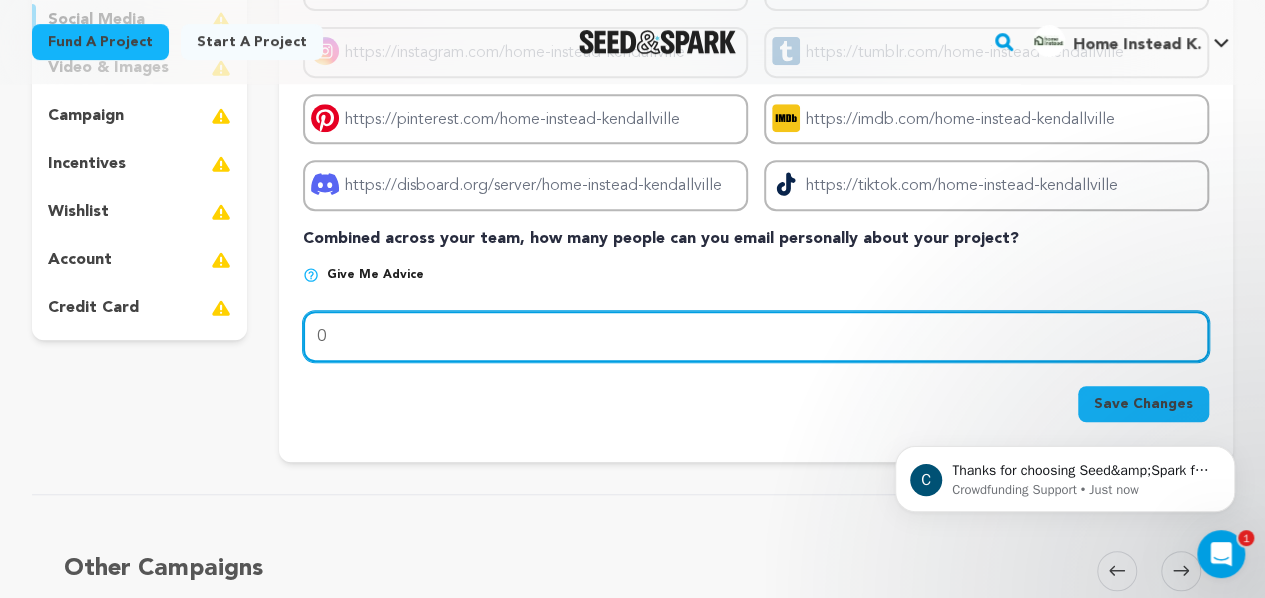 click on "0" at bounding box center [756, 336] 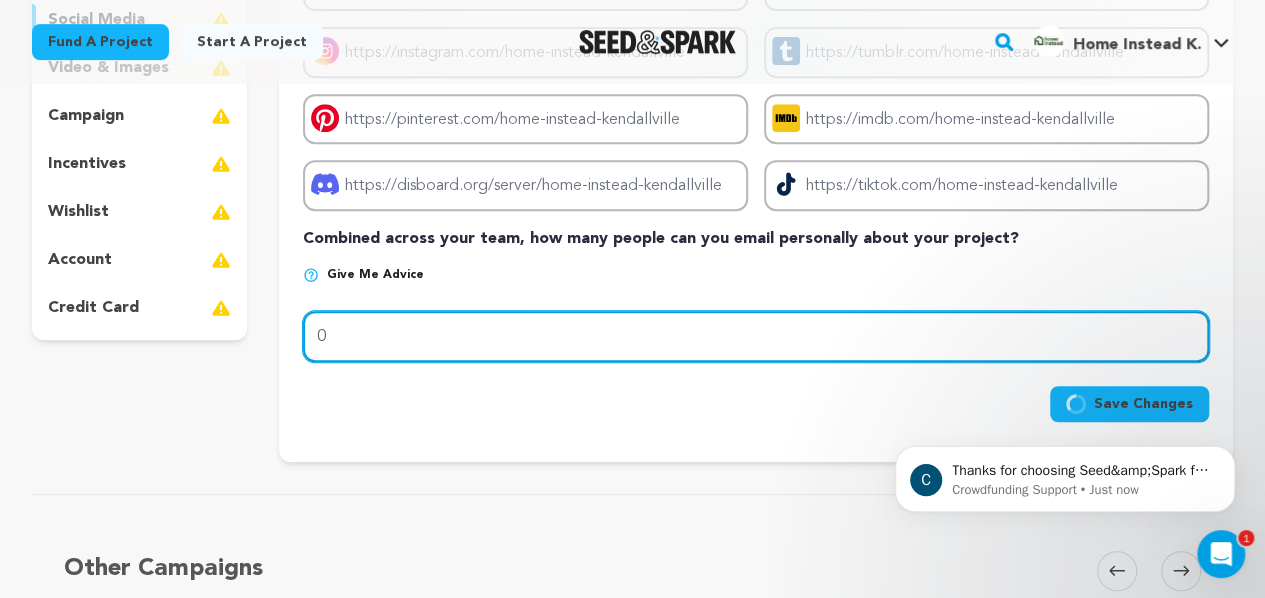 click on "0" at bounding box center [756, 336] 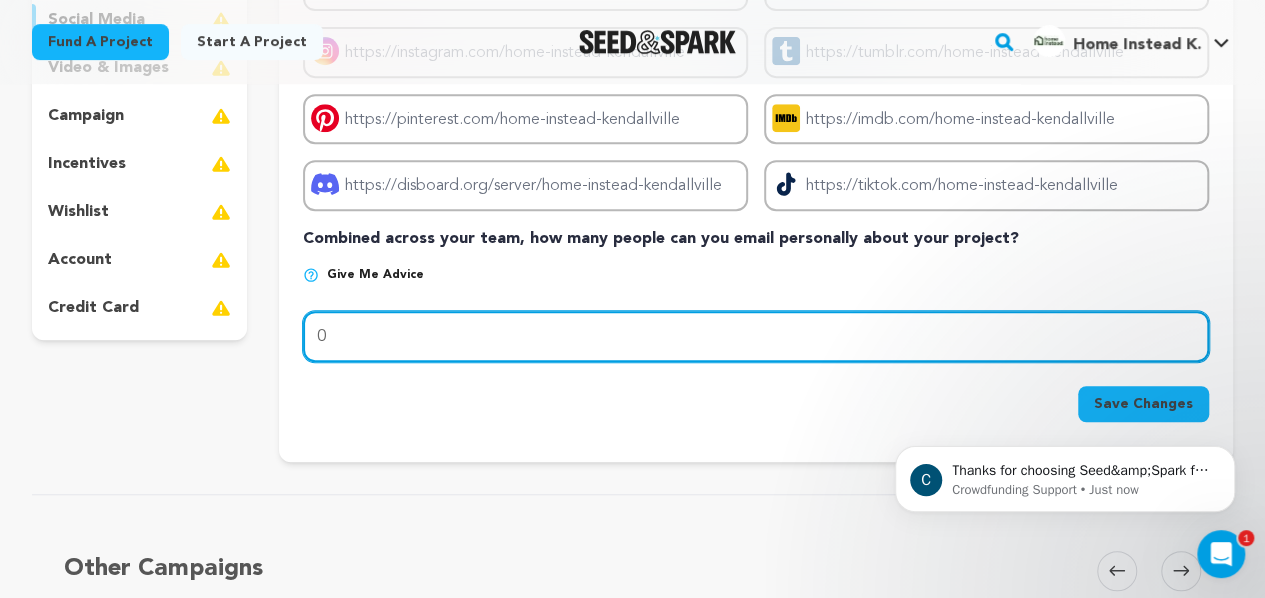 paste 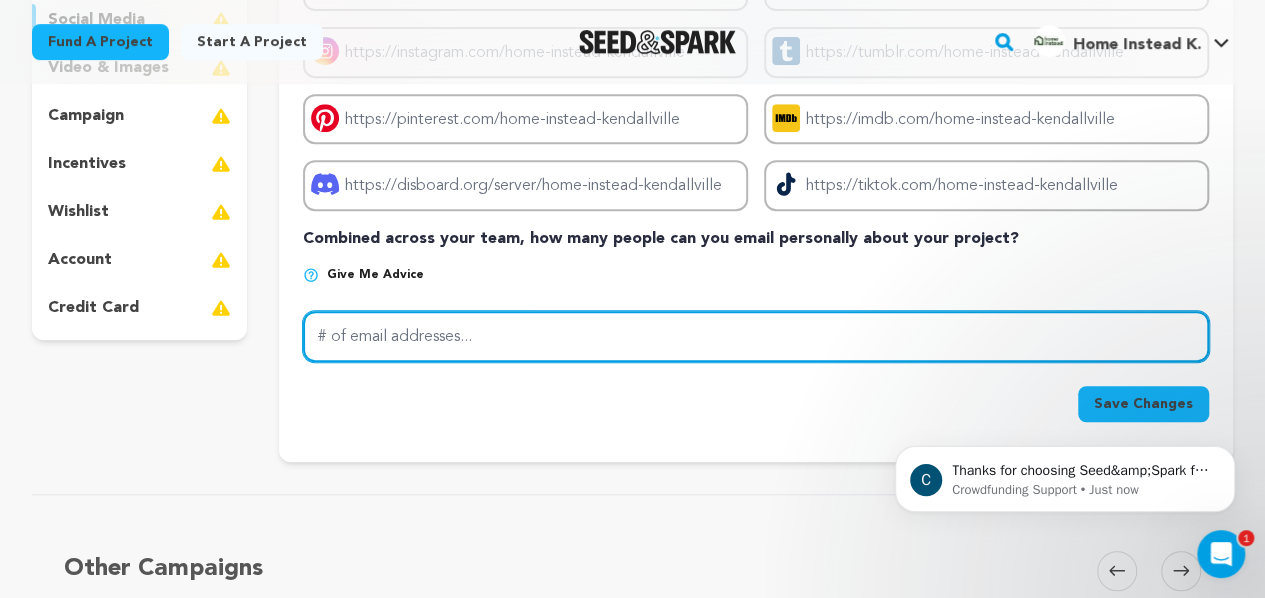 type 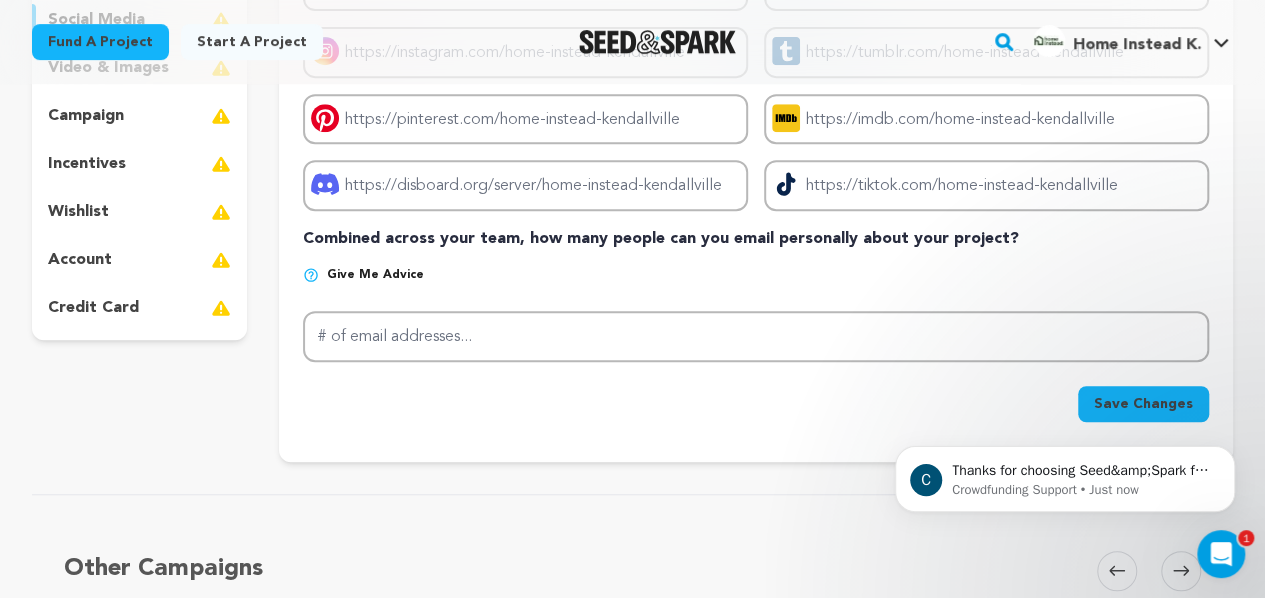 click on "account" at bounding box center (139, 260) 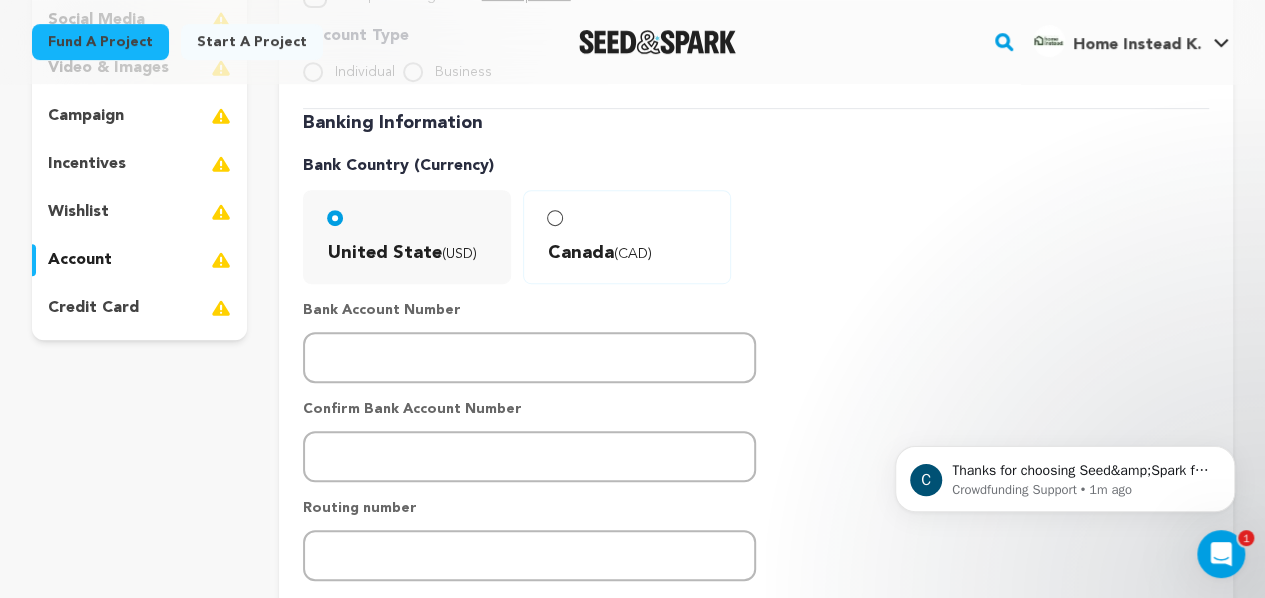 click on "credit card" at bounding box center [93, 308] 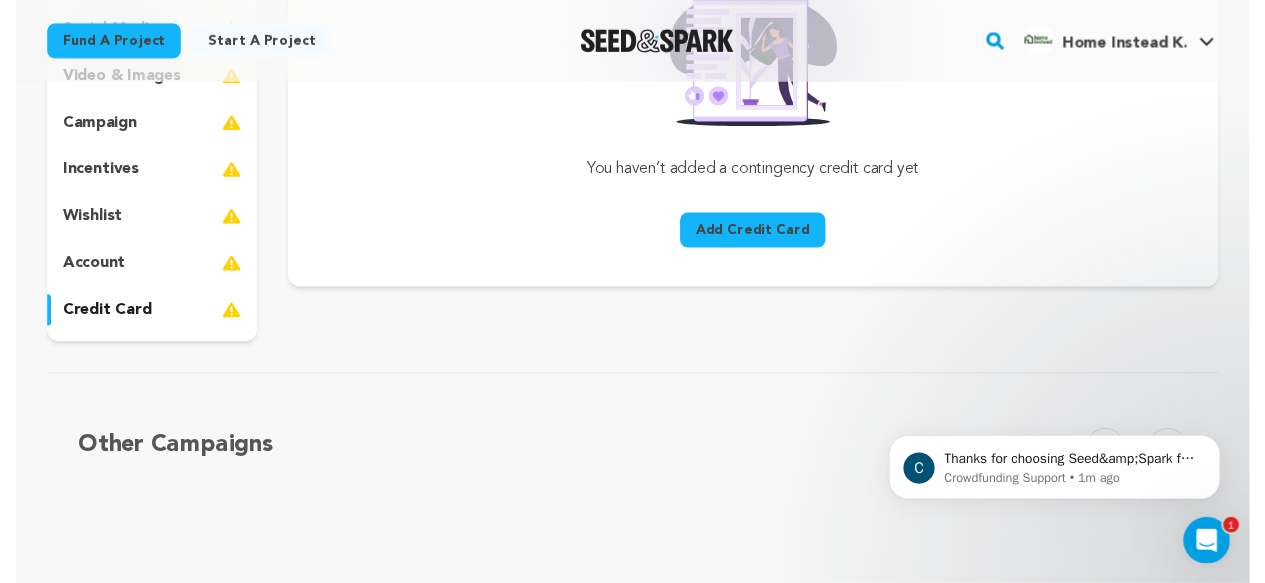 scroll, scrollTop: 0, scrollLeft: 0, axis: both 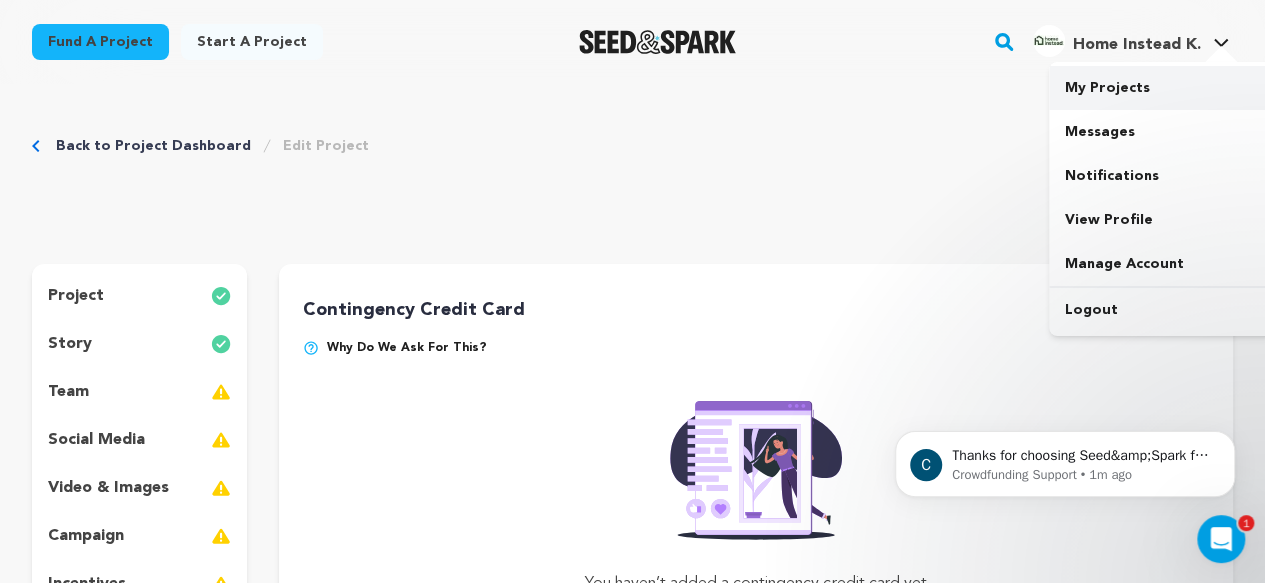 click on "My Projects" at bounding box center (1161, 88) 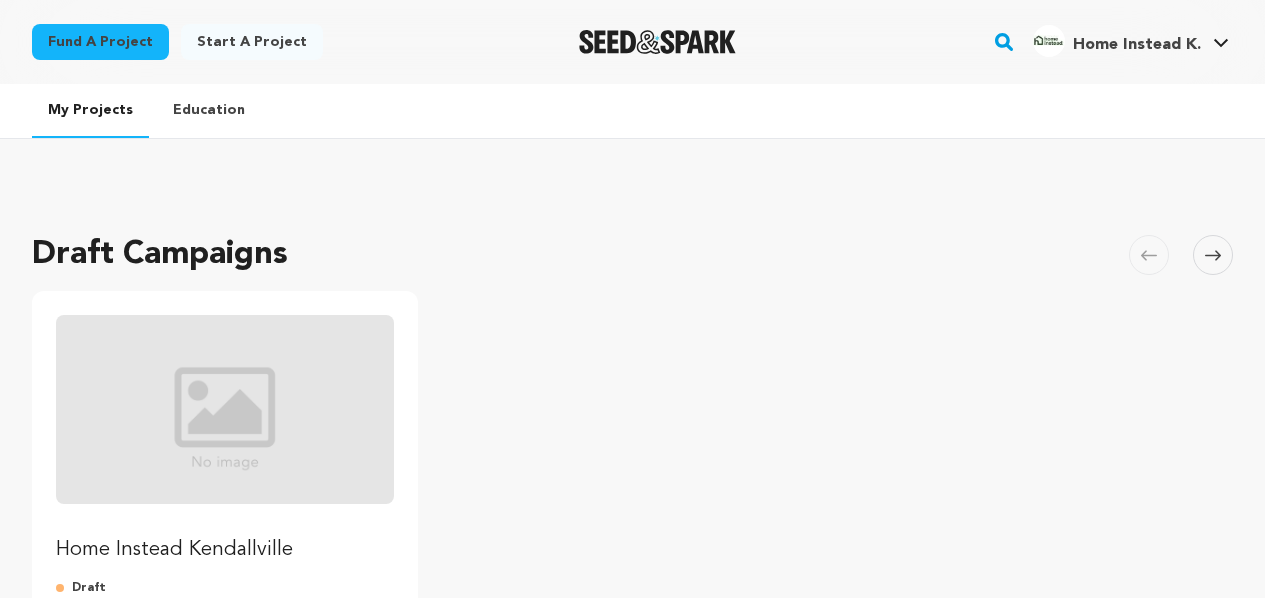 scroll, scrollTop: 0, scrollLeft: 0, axis: both 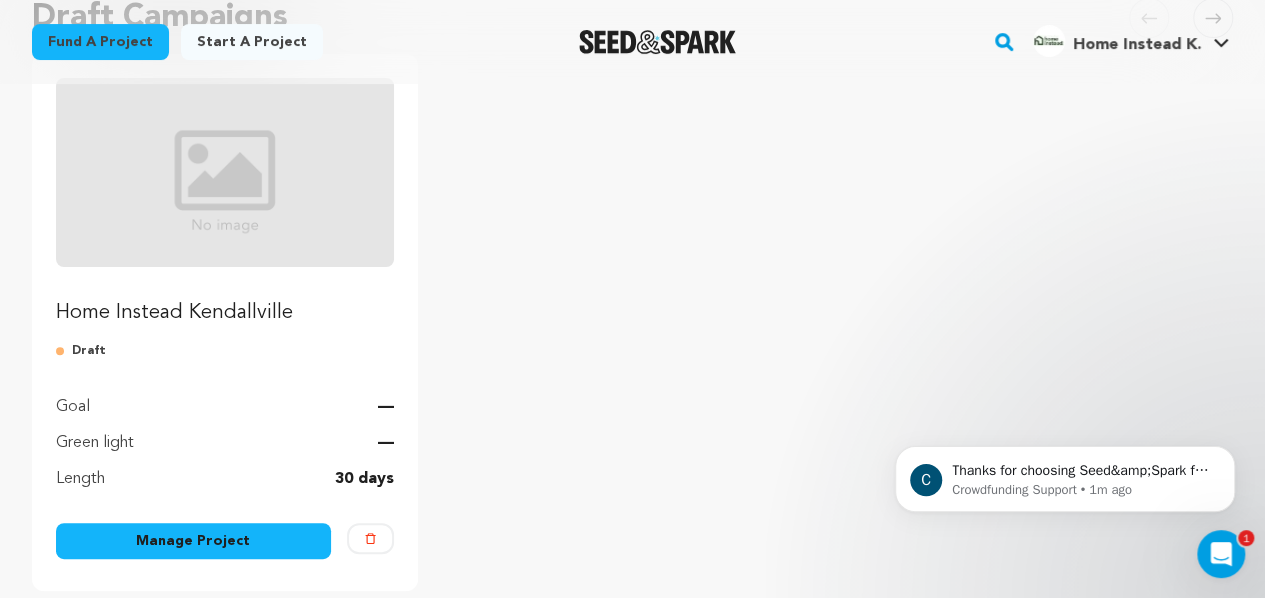 click at bounding box center [225, 172] 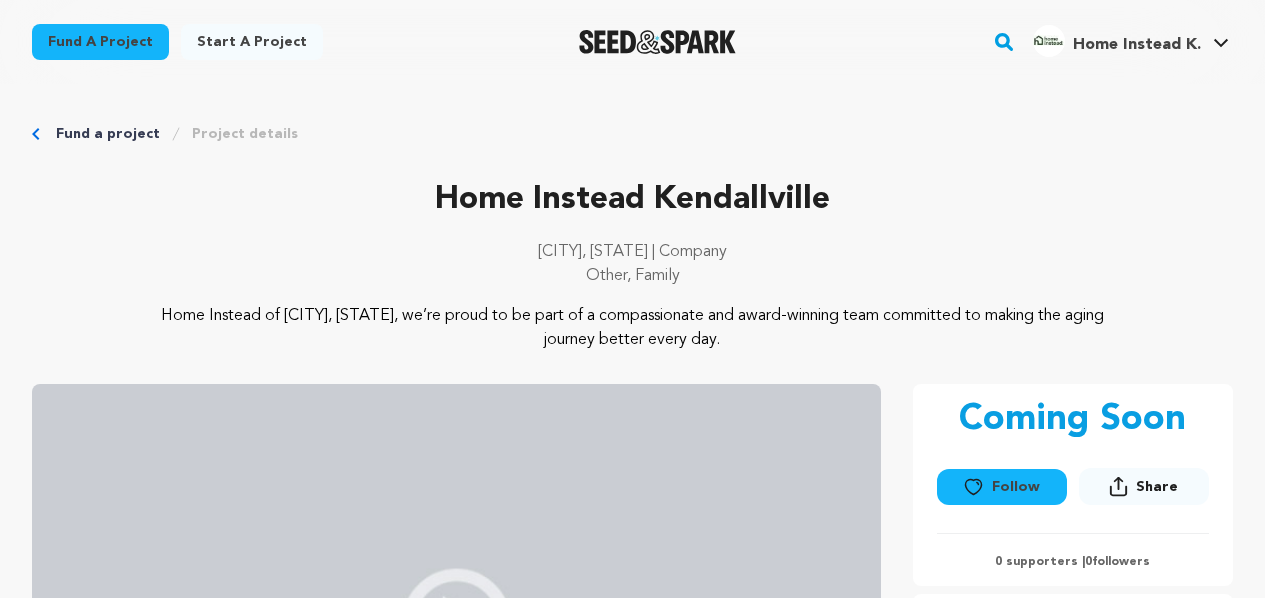 scroll, scrollTop: 0, scrollLeft: 0, axis: both 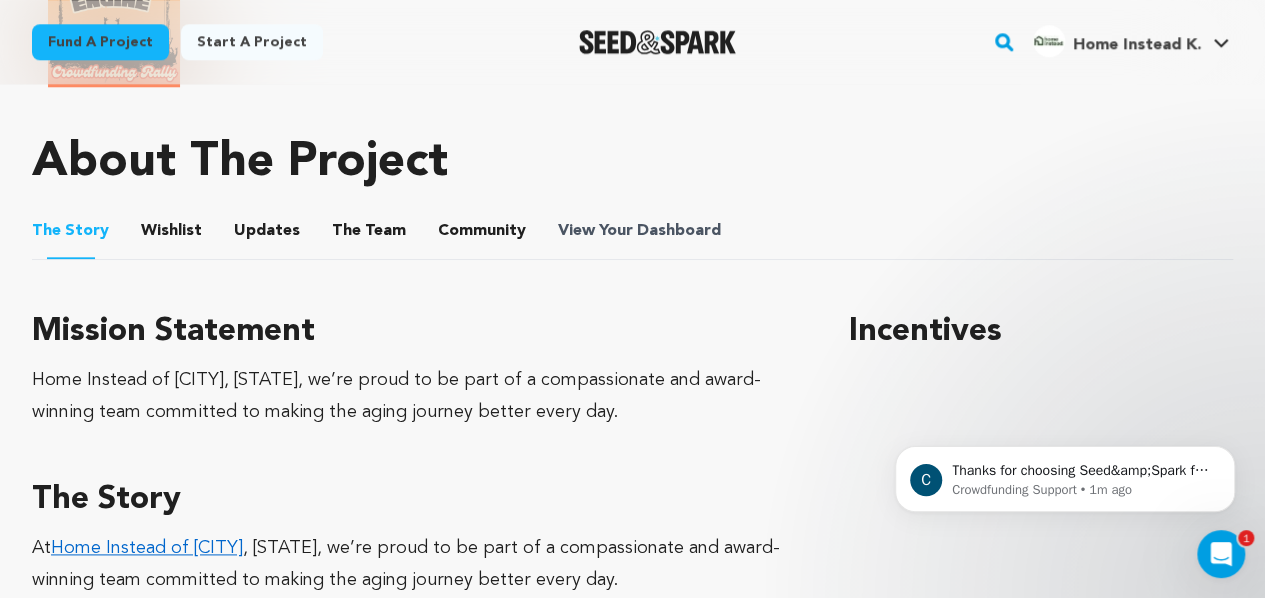 click on "View   Your   Dashboard" at bounding box center (641, 231) 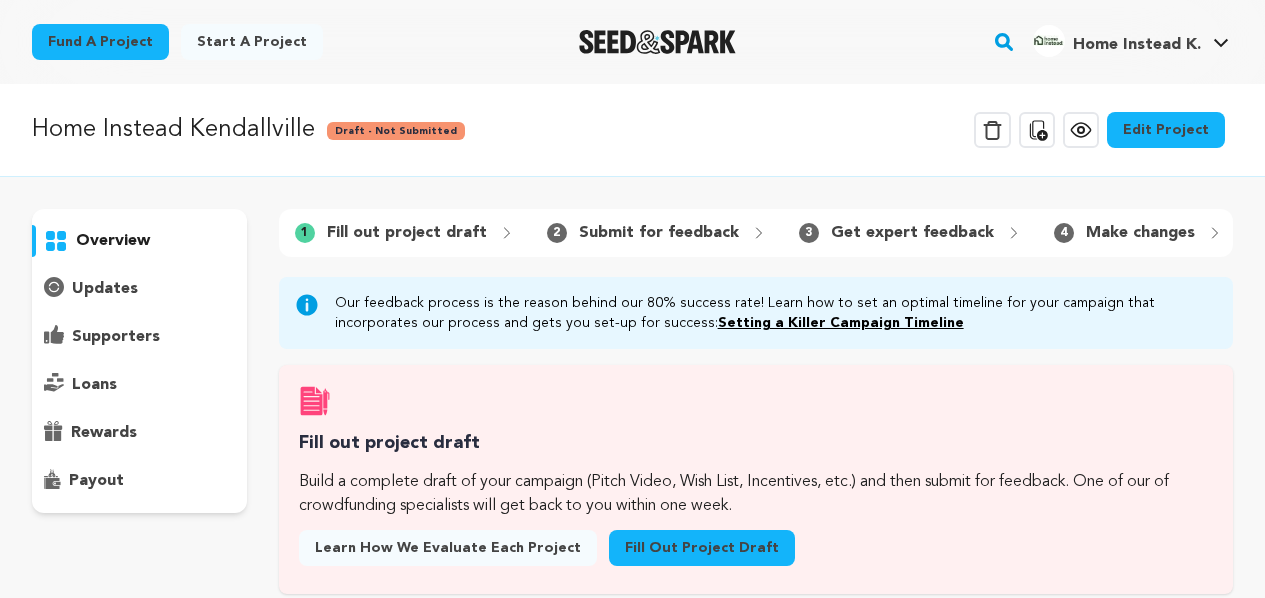 scroll, scrollTop: 0, scrollLeft: 0, axis: both 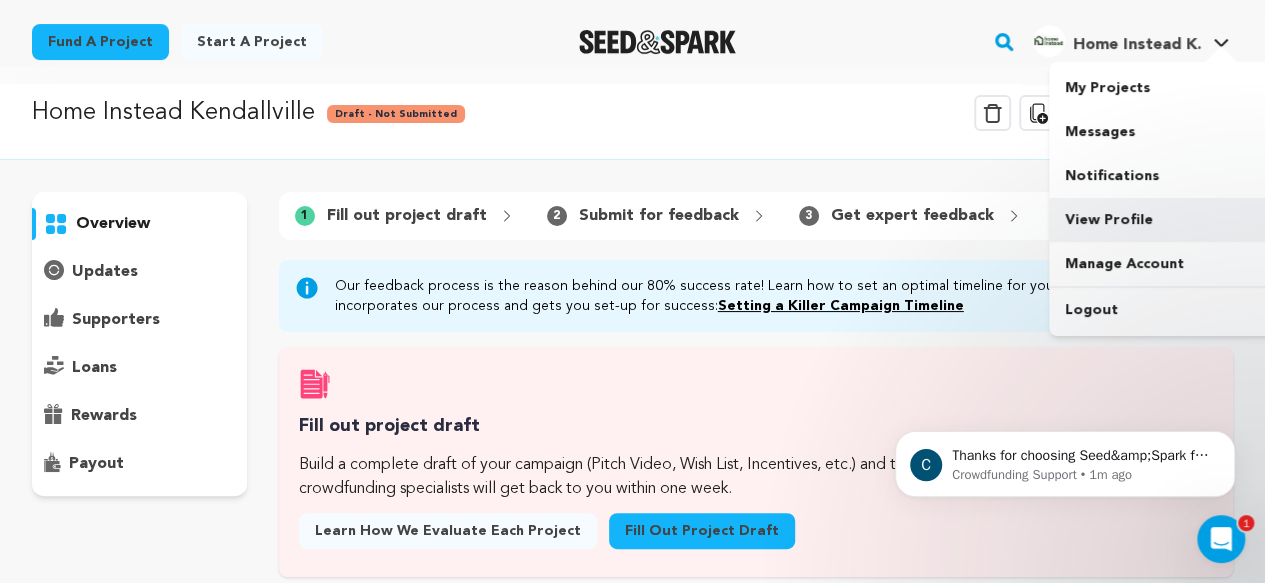 click on "View Profile" at bounding box center (1161, 220) 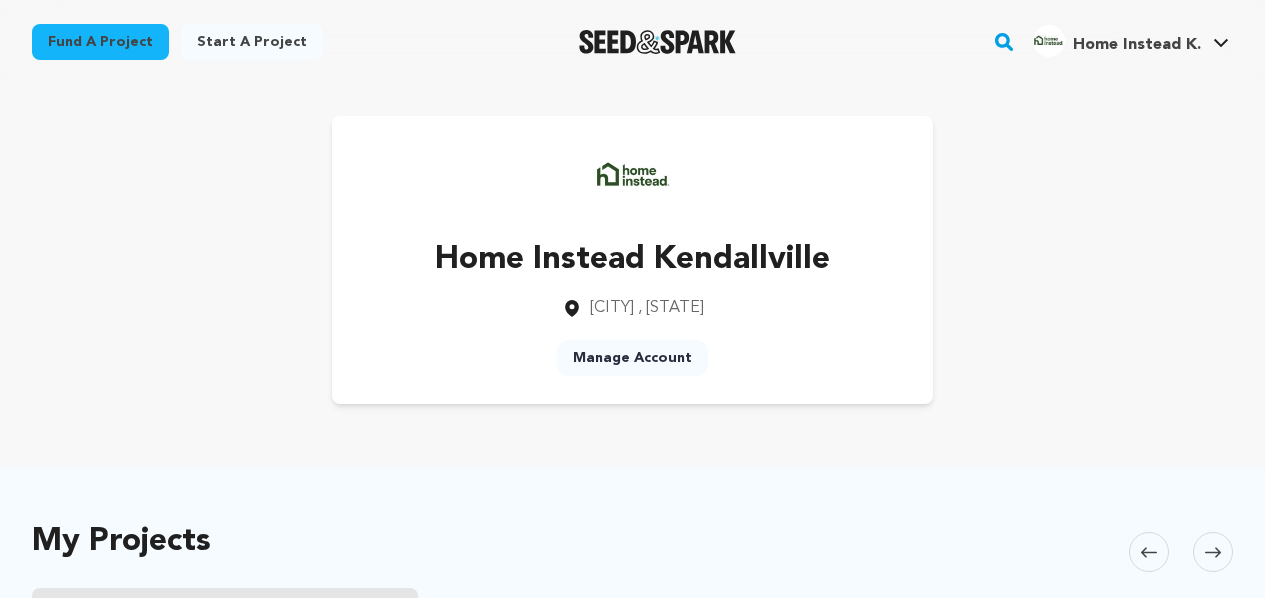 scroll, scrollTop: 0, scrollLeft: 0, axis: both 